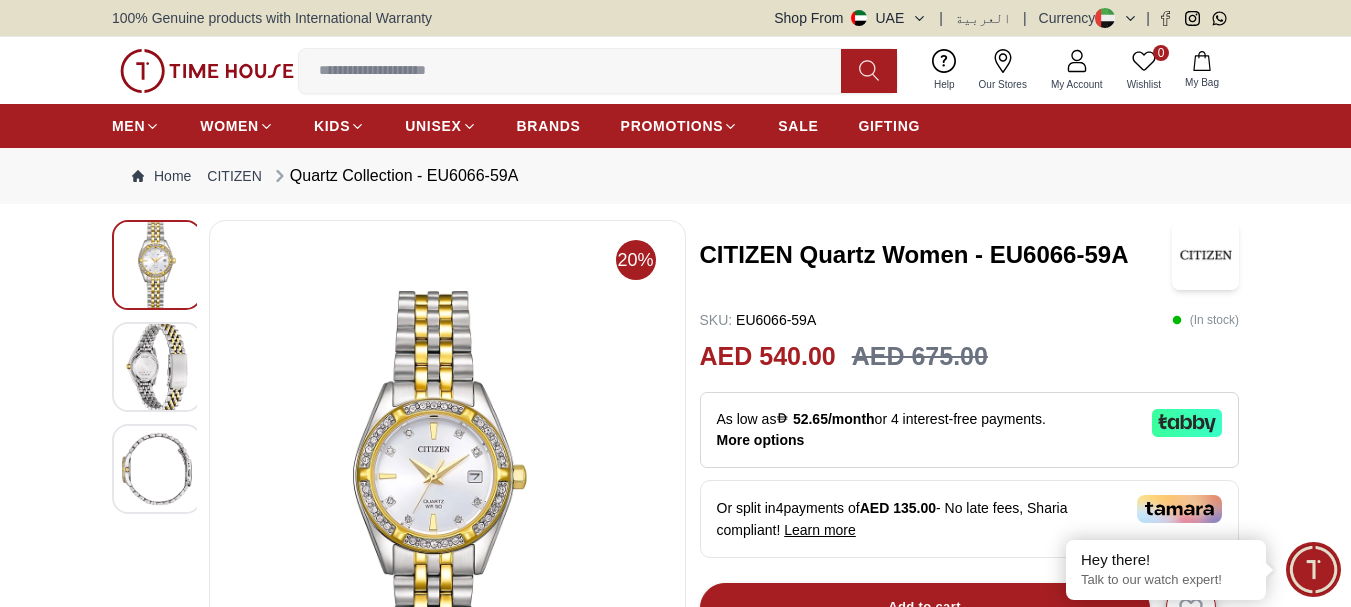 scroll, scrollTop: 0, scrollLeft: 0, axis: both 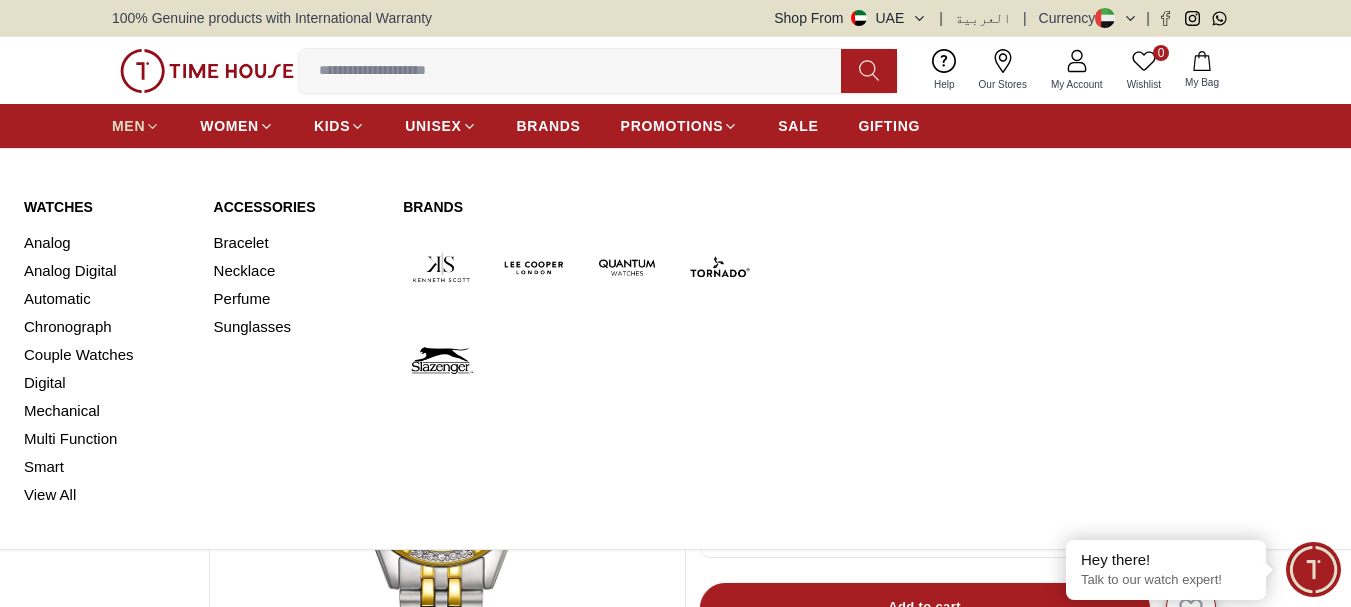 click 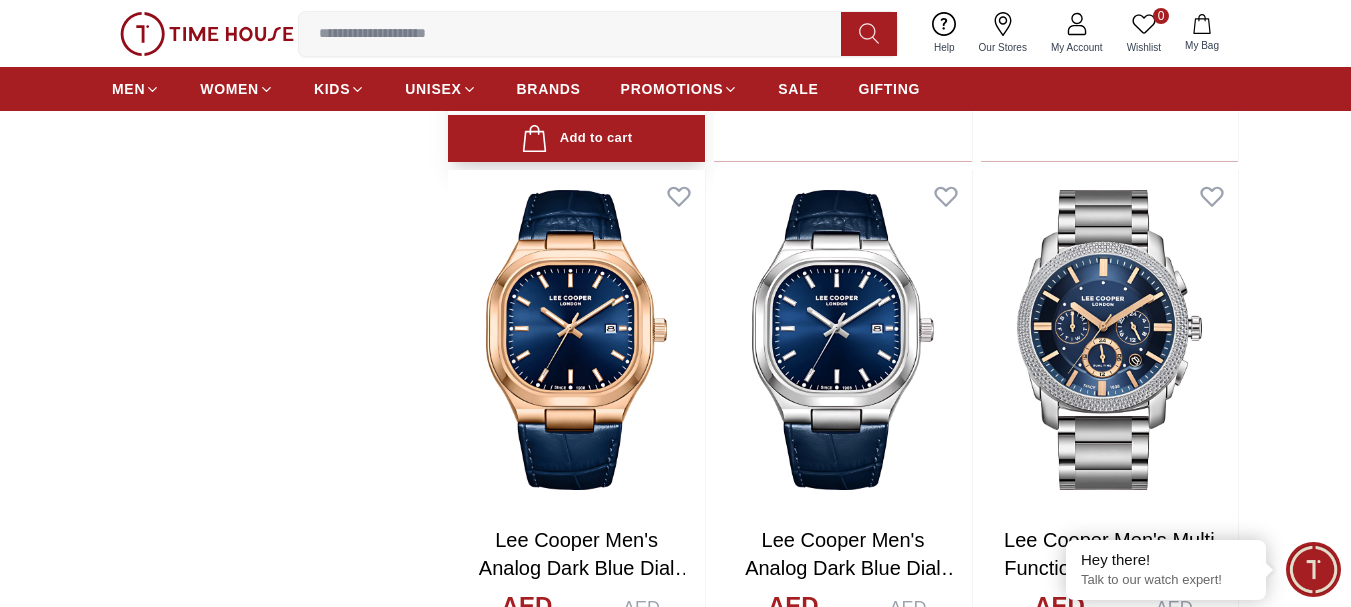 scroll, scrollTop: 2400, scrollLeft: 0, axis: vertical 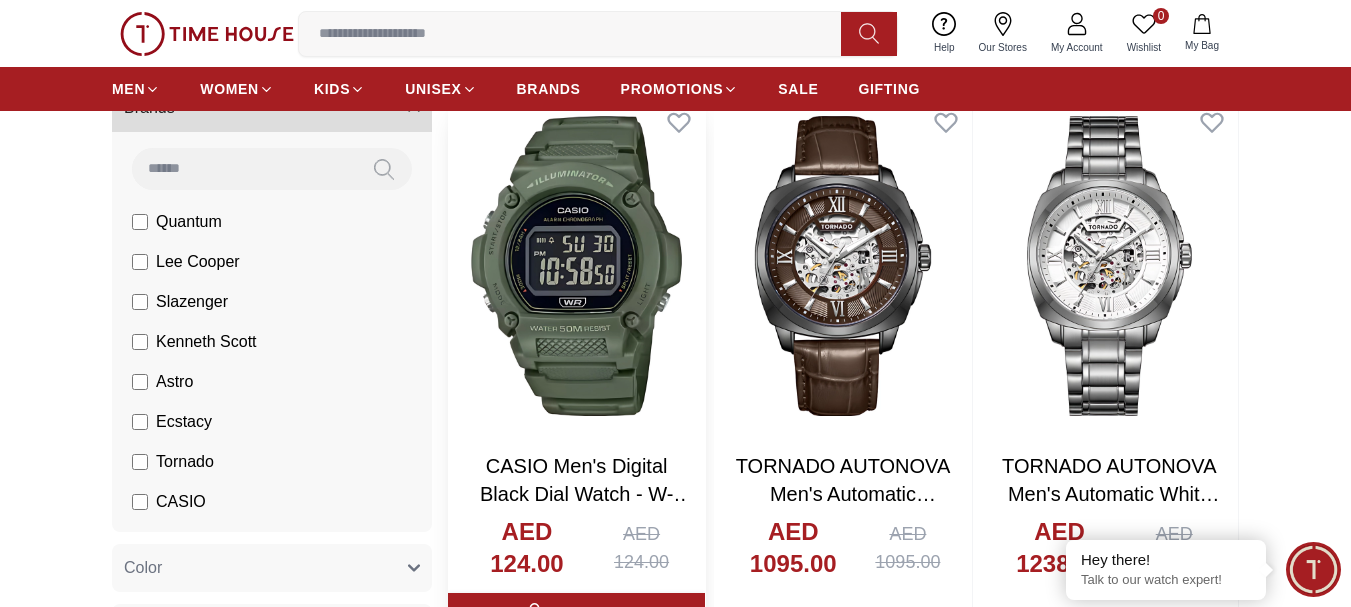 click at bounding box center [576, 266] 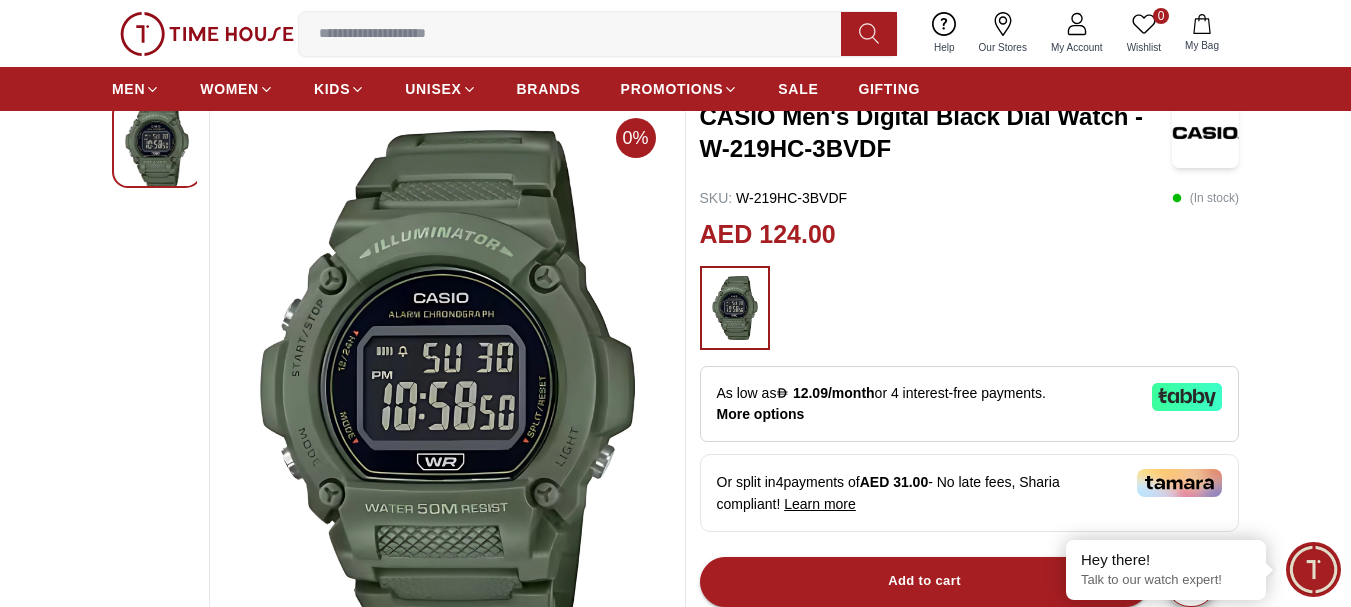 scroll, scrollTop: 0, scrollLeft: 0, axis: both 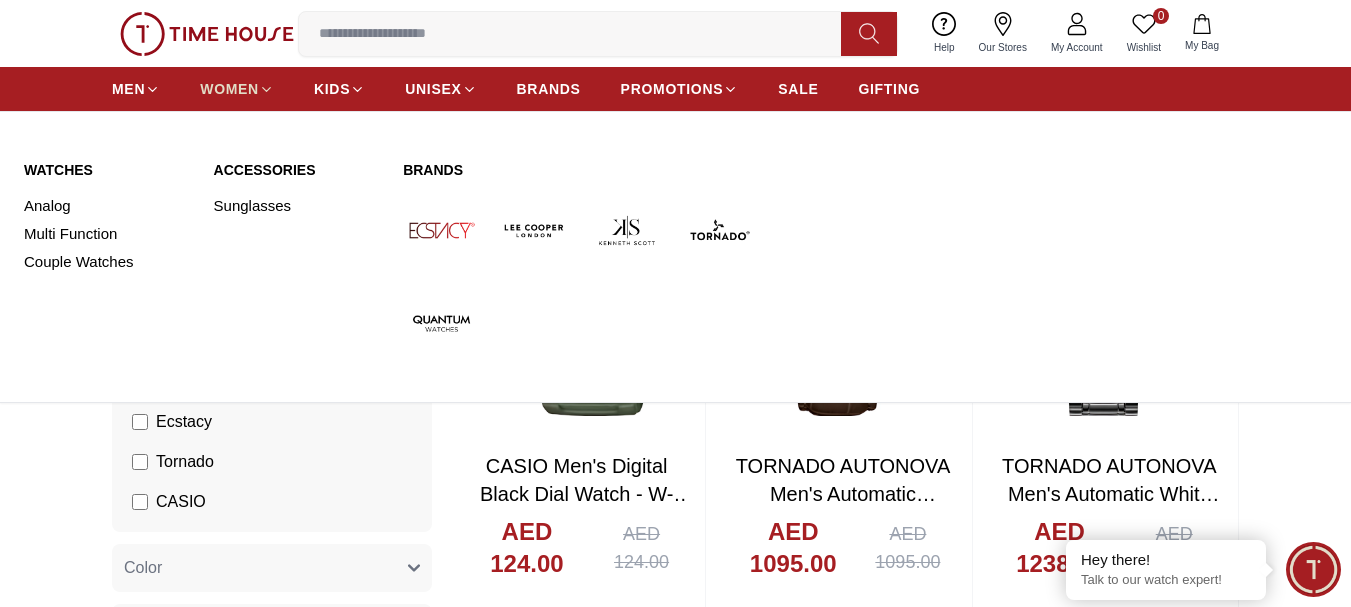 click on "WOMEN" at bounding box center [229, 89] 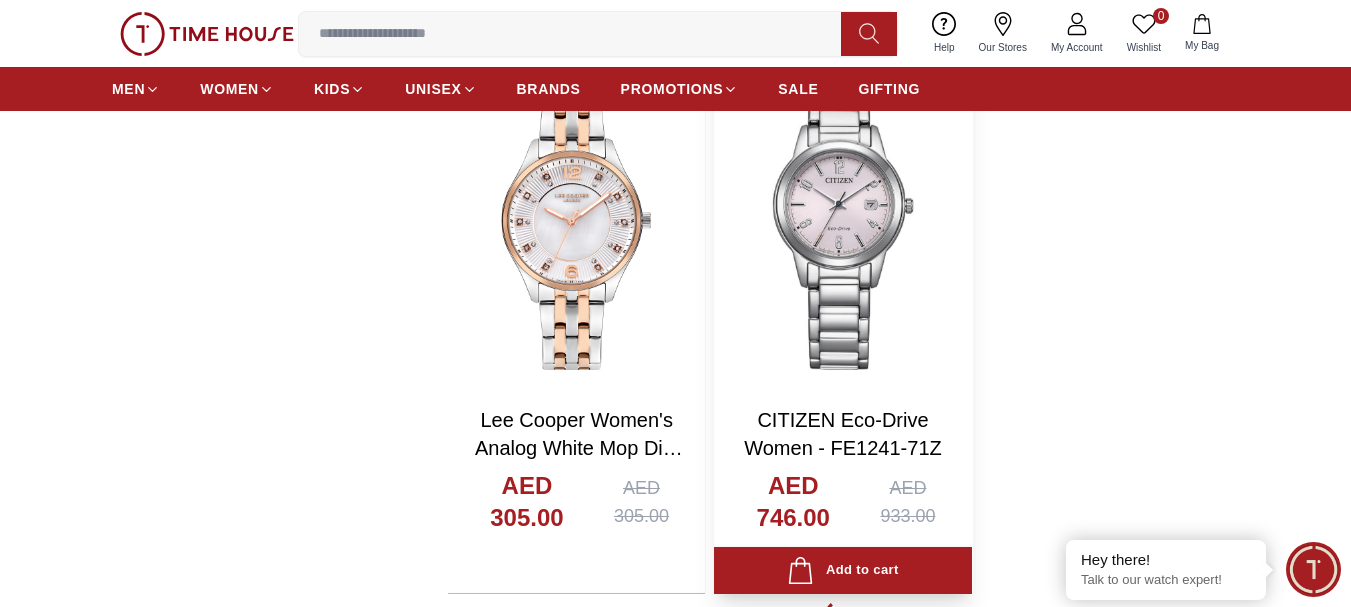 scroll, scrollTop: 3600, scrollLeft: 0, axis: vertical 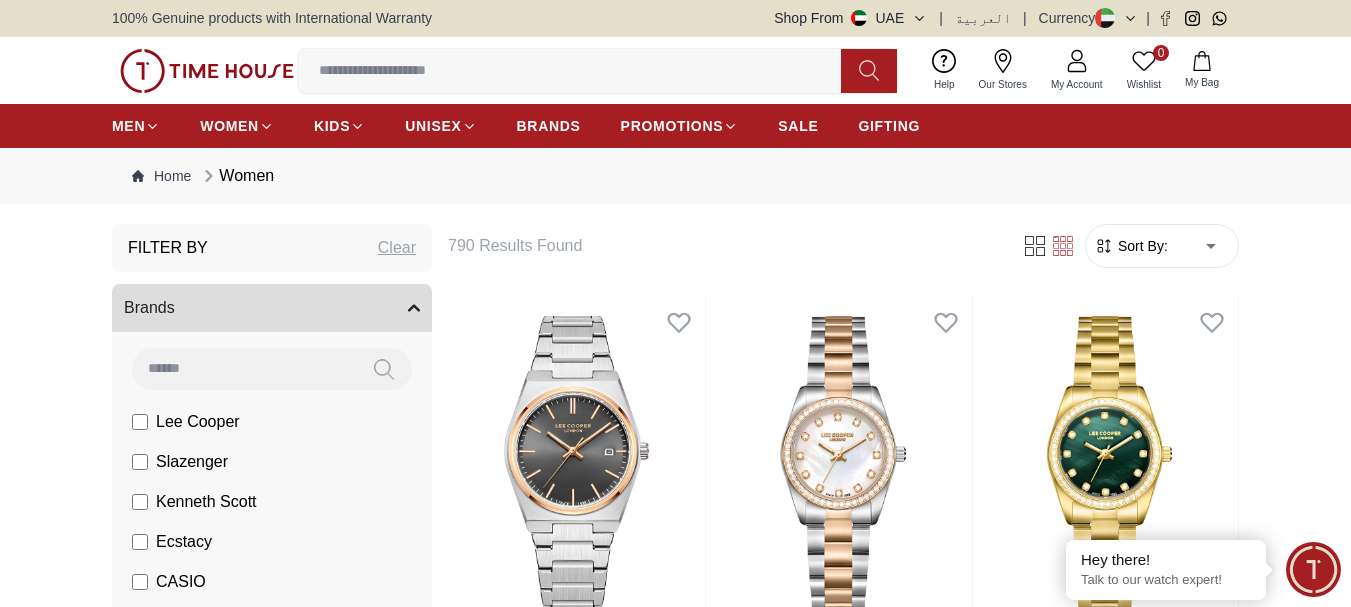 click on "Clear" at bounding box center (397, 248) 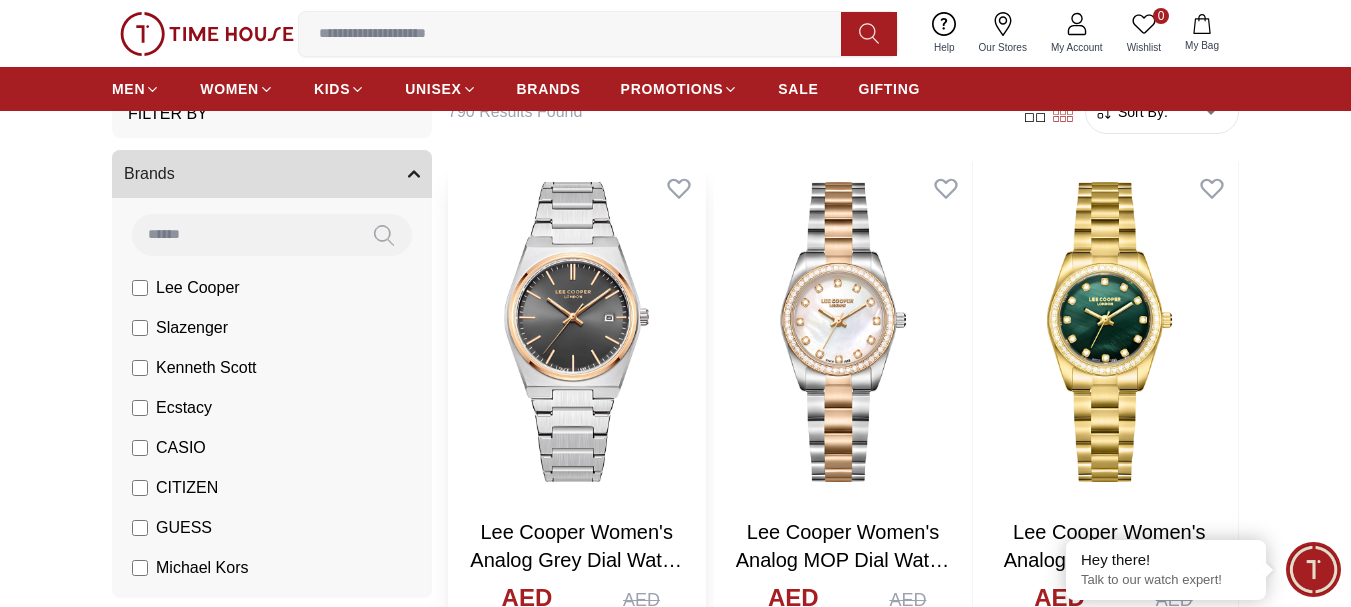 scroll, scrollTop: 0, scrollLeft: 0, axis: both 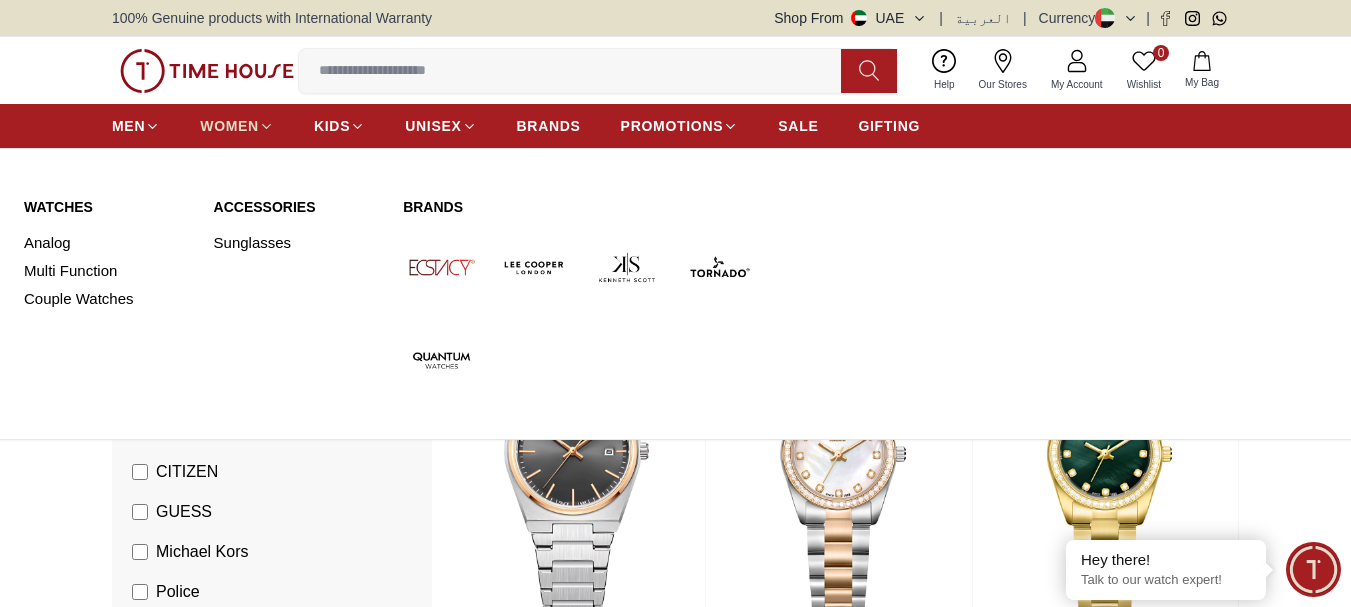 click 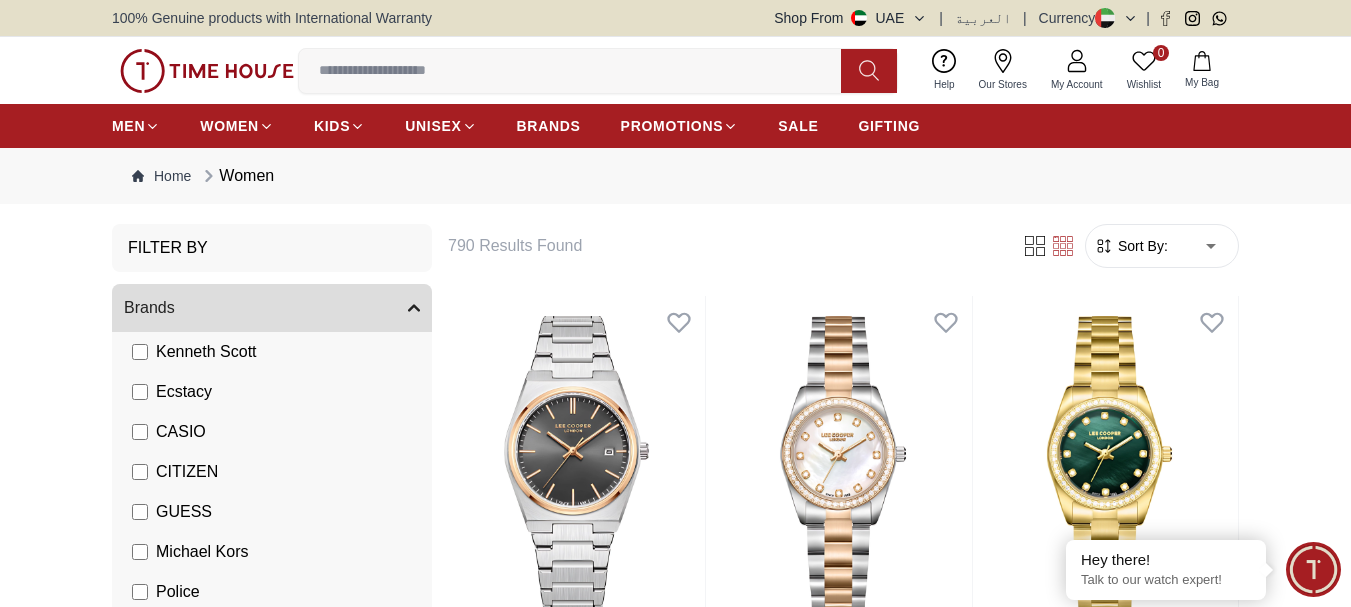 click on "Women" at bounding box center (236, 176) 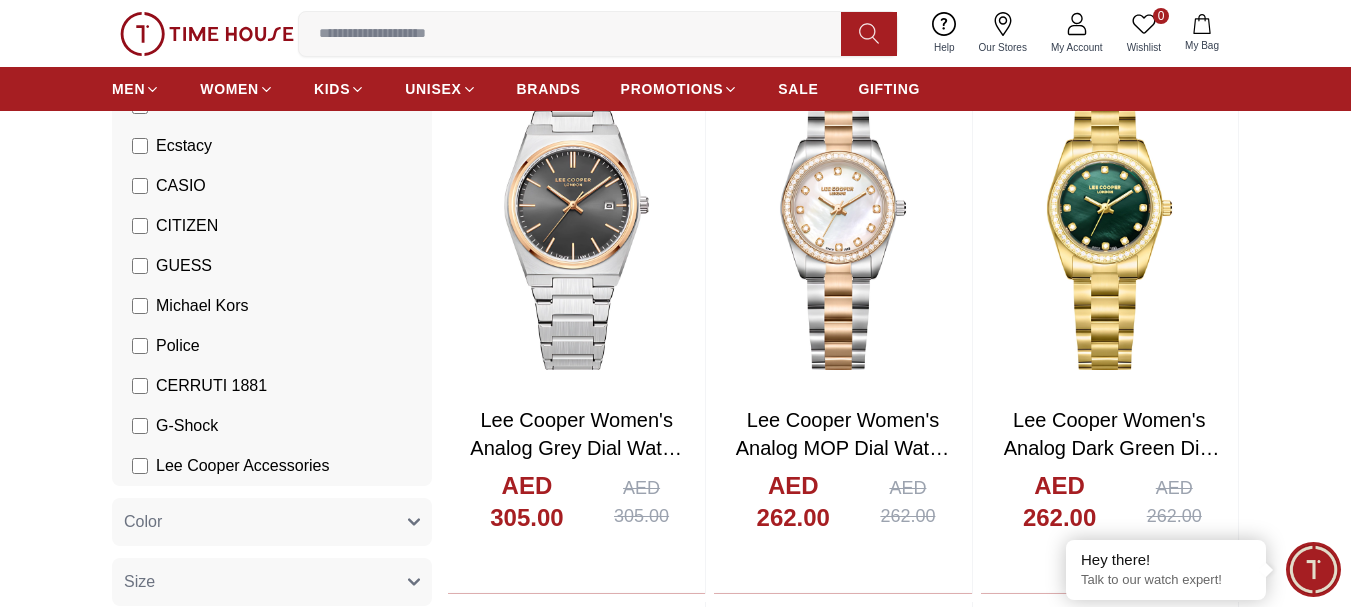 scroll, scrollTop: 200, scrollLeft: 0, axis: vertical 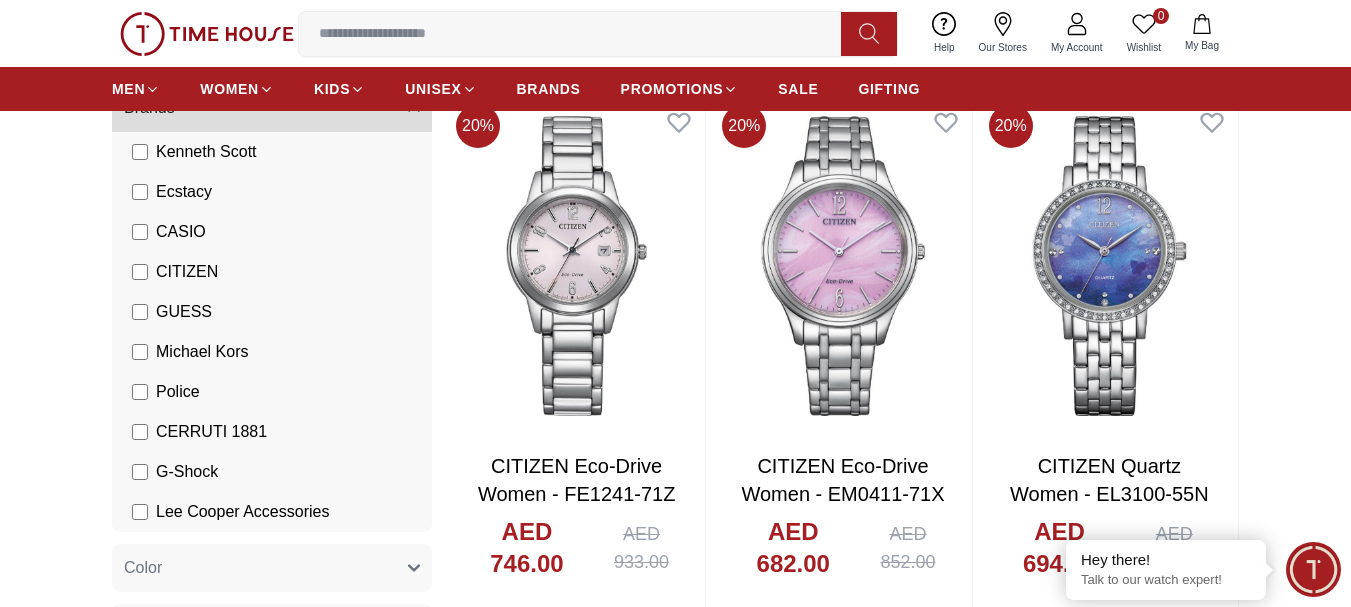 click on "Ecstacy" at bounding box center (172, 192) 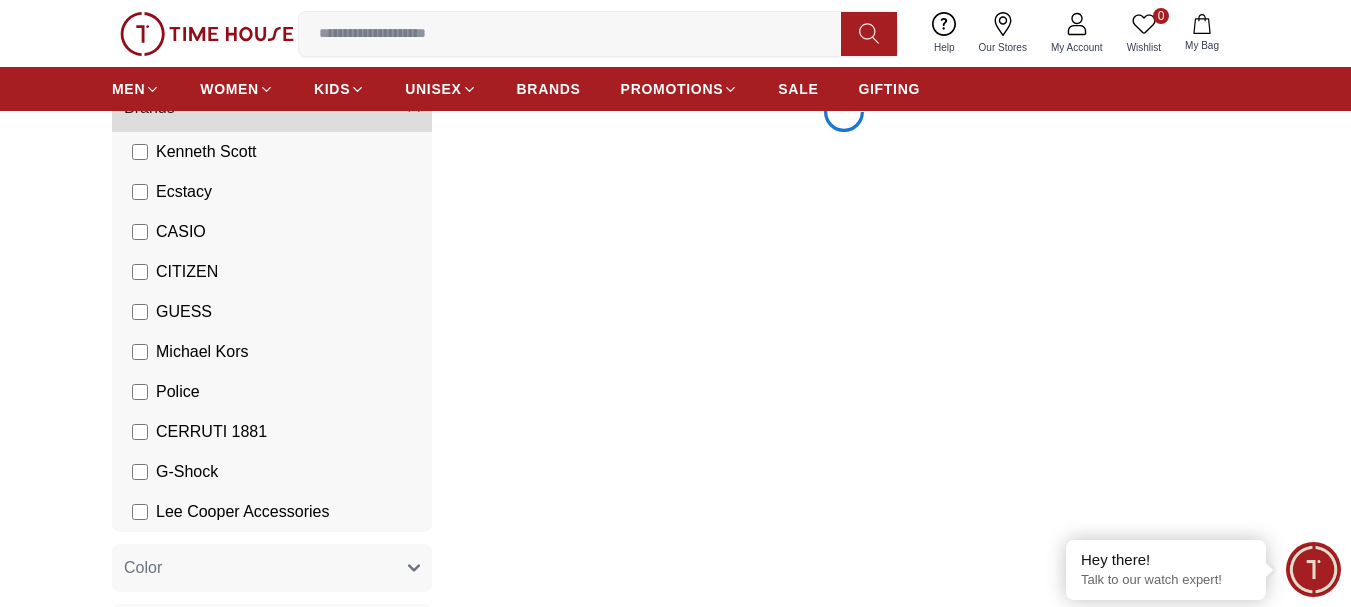 click on "Kenneth Scott" at bounding box center [194, 152] 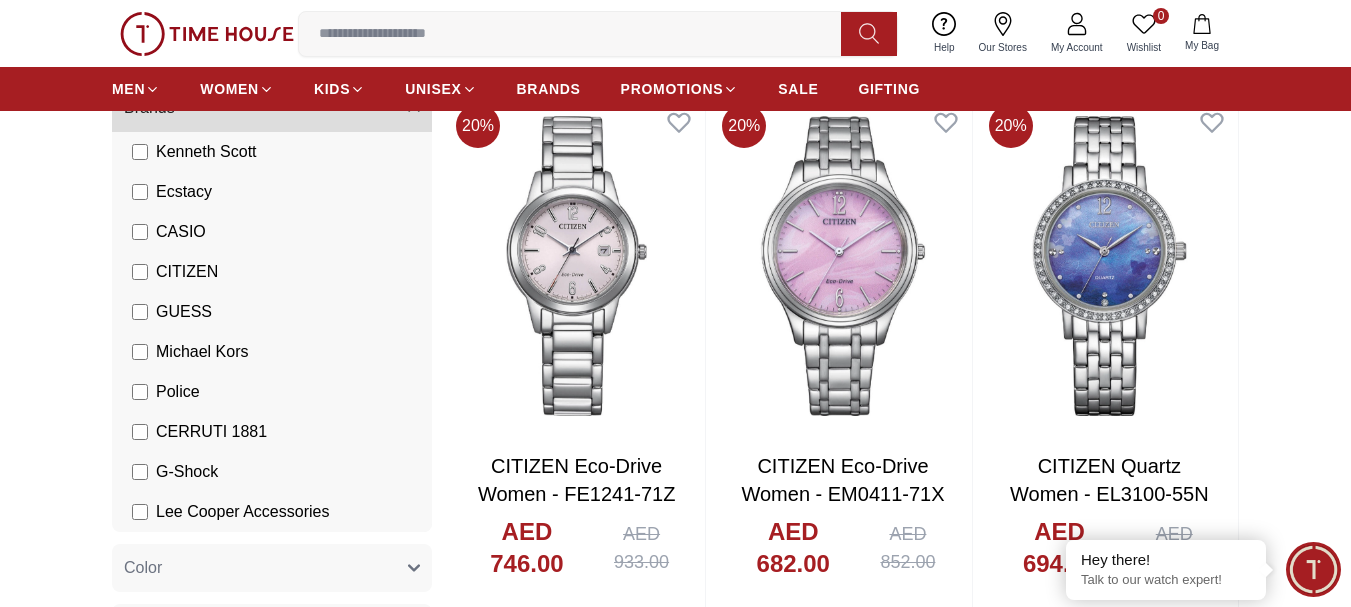 click on "Lee Cooper Accessories" at bounding box center [230, 512] 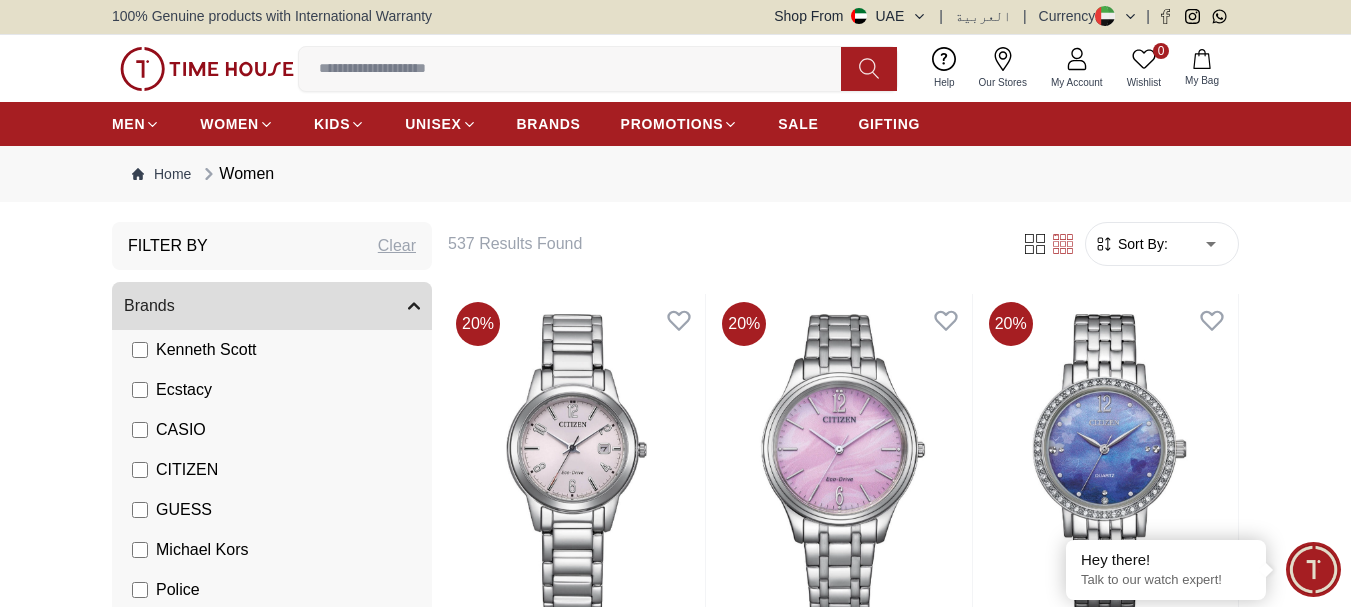 scroll, scrollTop: 0, scrollLeft: 0, axis: both 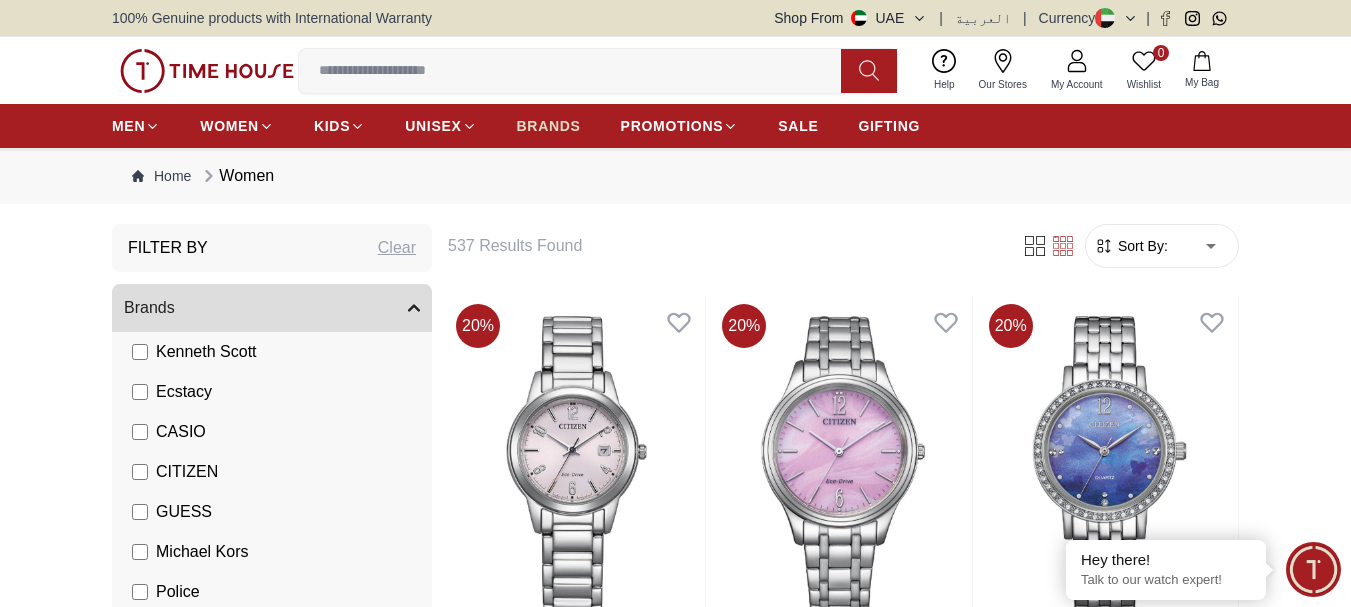 click on "BRANDS" at bounding box center [549, 126] 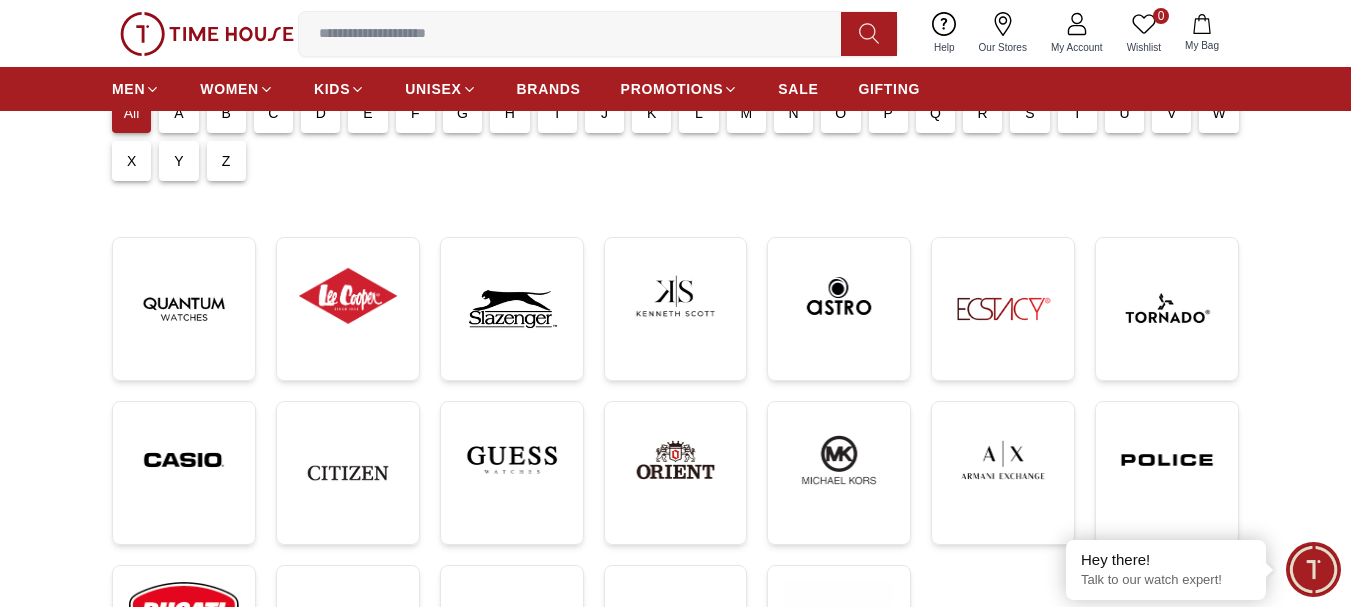 scroll, scrollTop: 0, scrollLeft: 0, axis: both 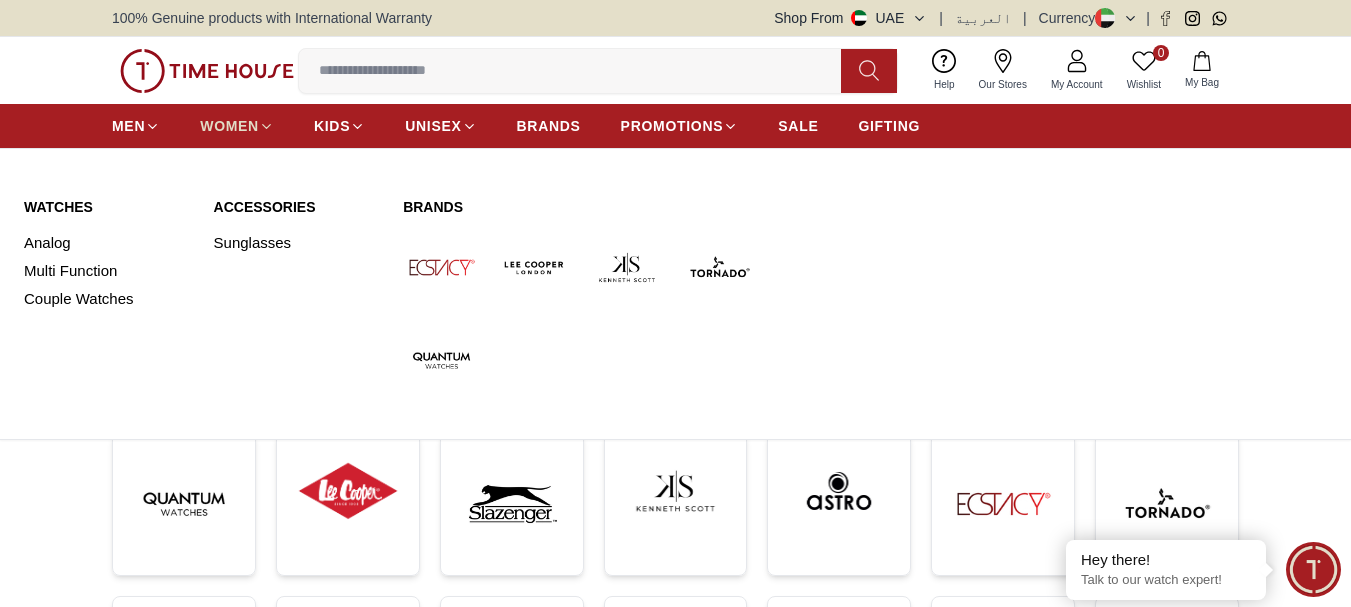 click on "WOMEN" at bounding box center (229, 126) 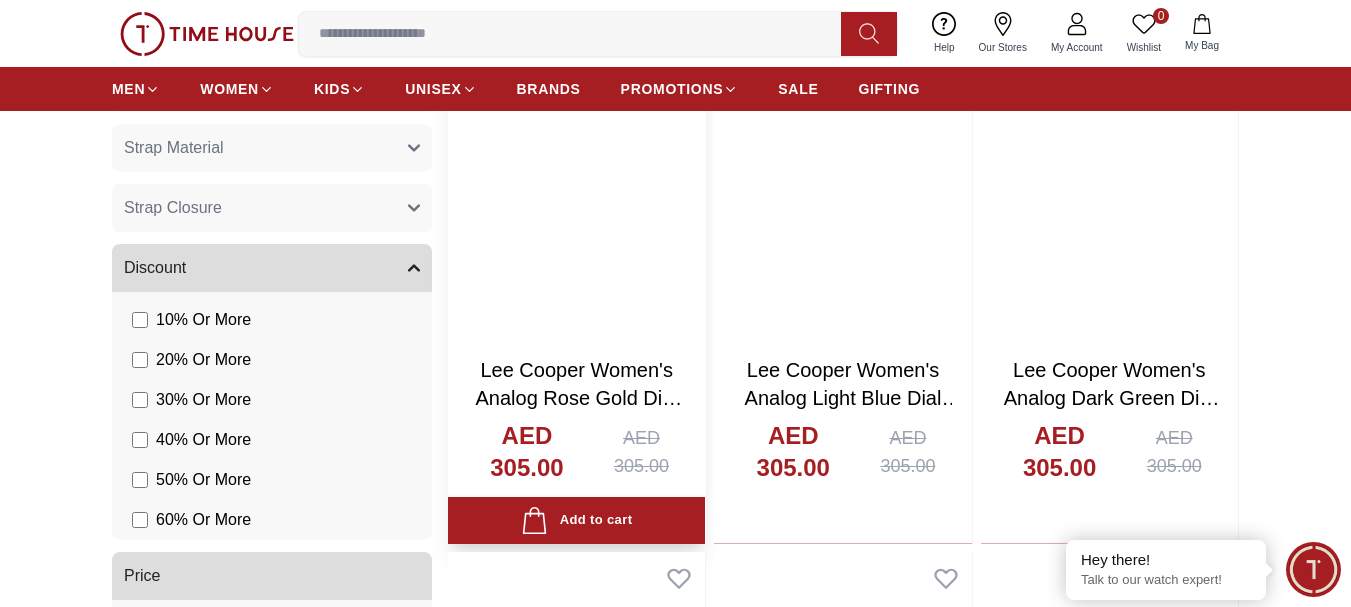 scroll, scrollTop: 1500, scrollLeft: 0, axis: vertical 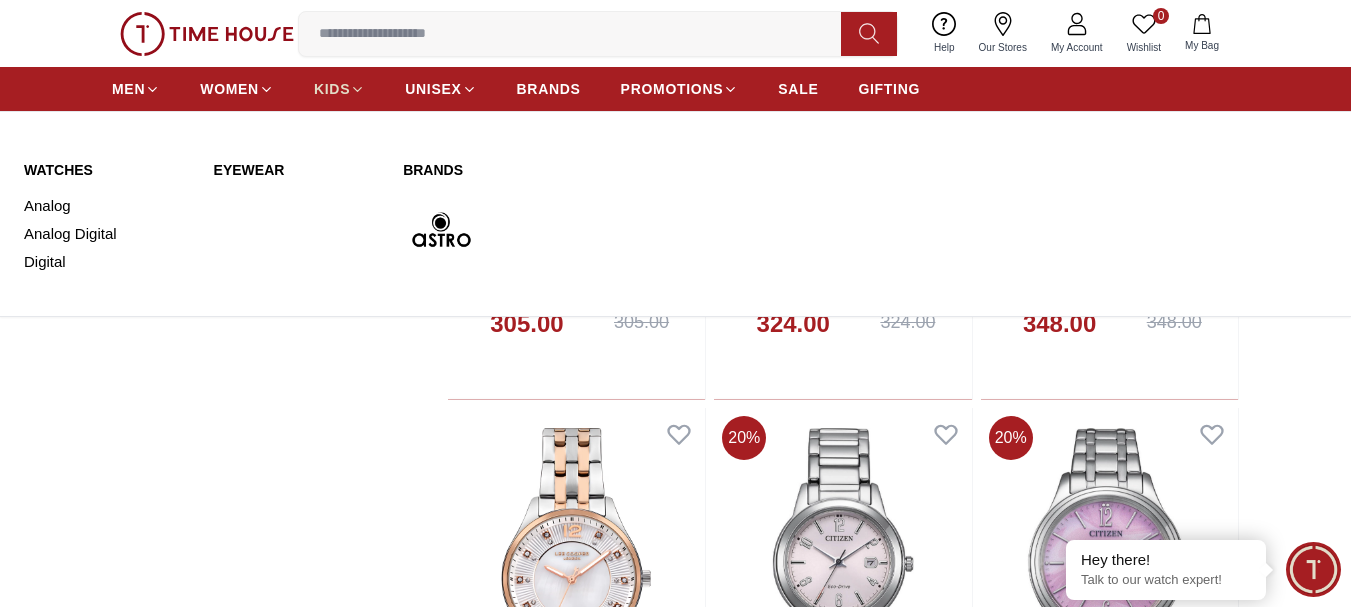click on "KIDS" at bounding box center [332, 89] 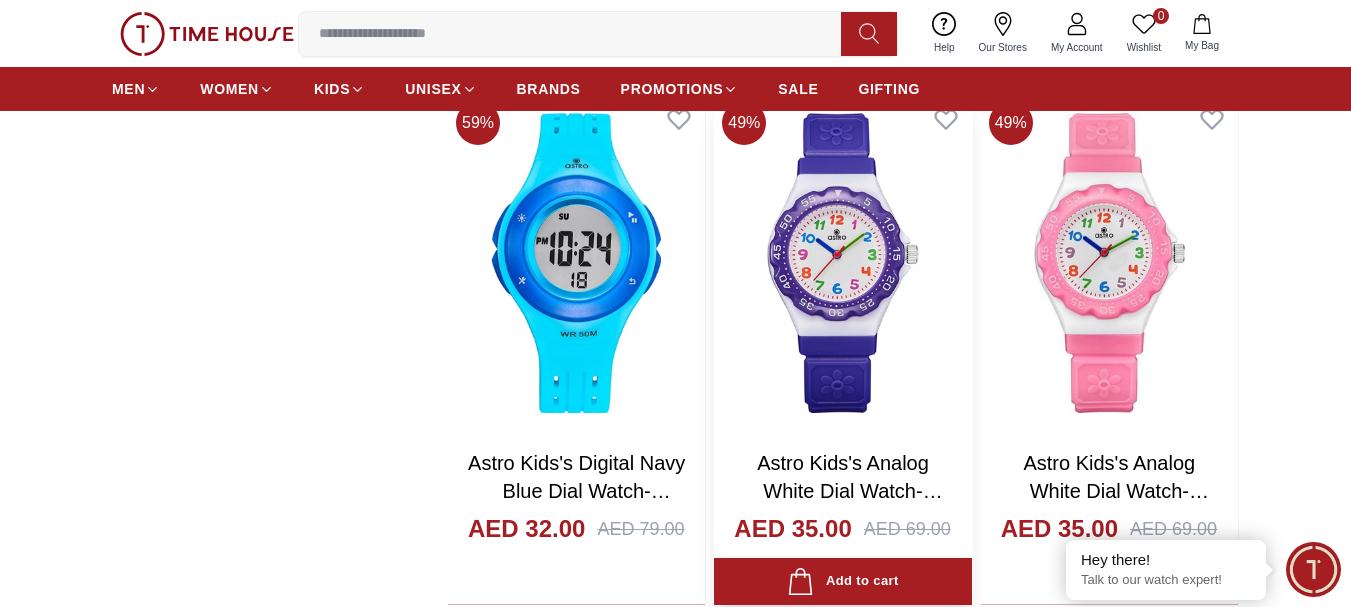 scroll, scrollTop: 2800, scrollLeft: 0, axis: vertical 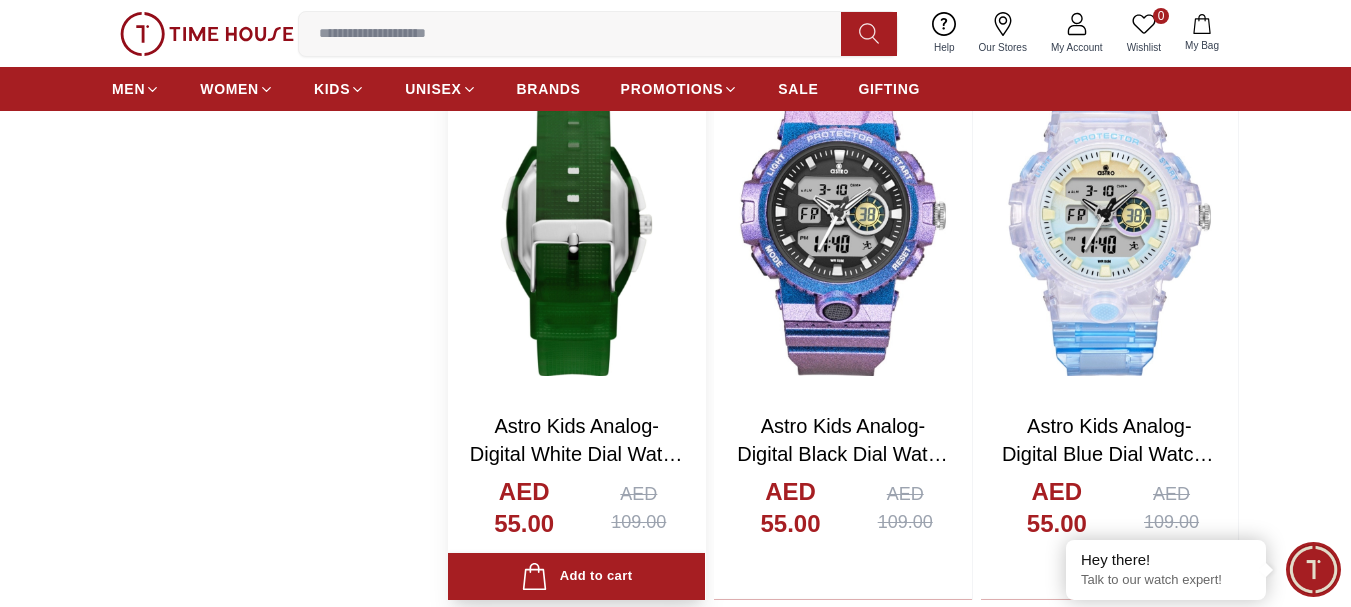click at bounding box center (576, 226) 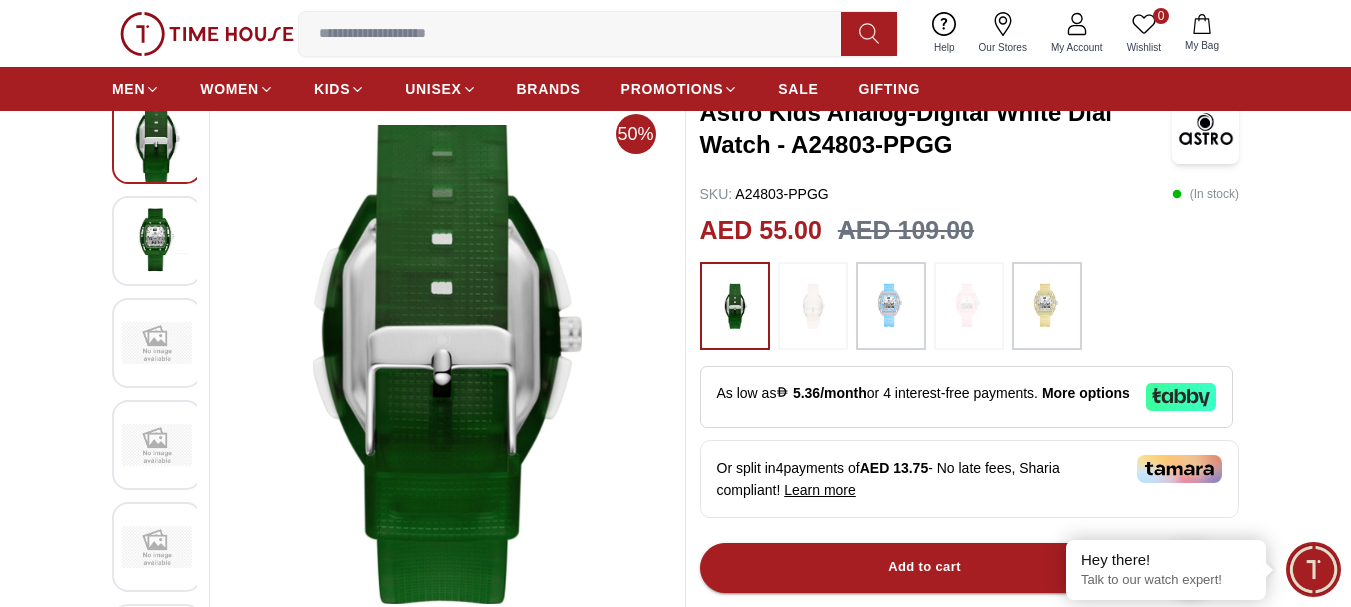 scroll, scrollTop: 100, scrollLeft: 0, axis: vertical 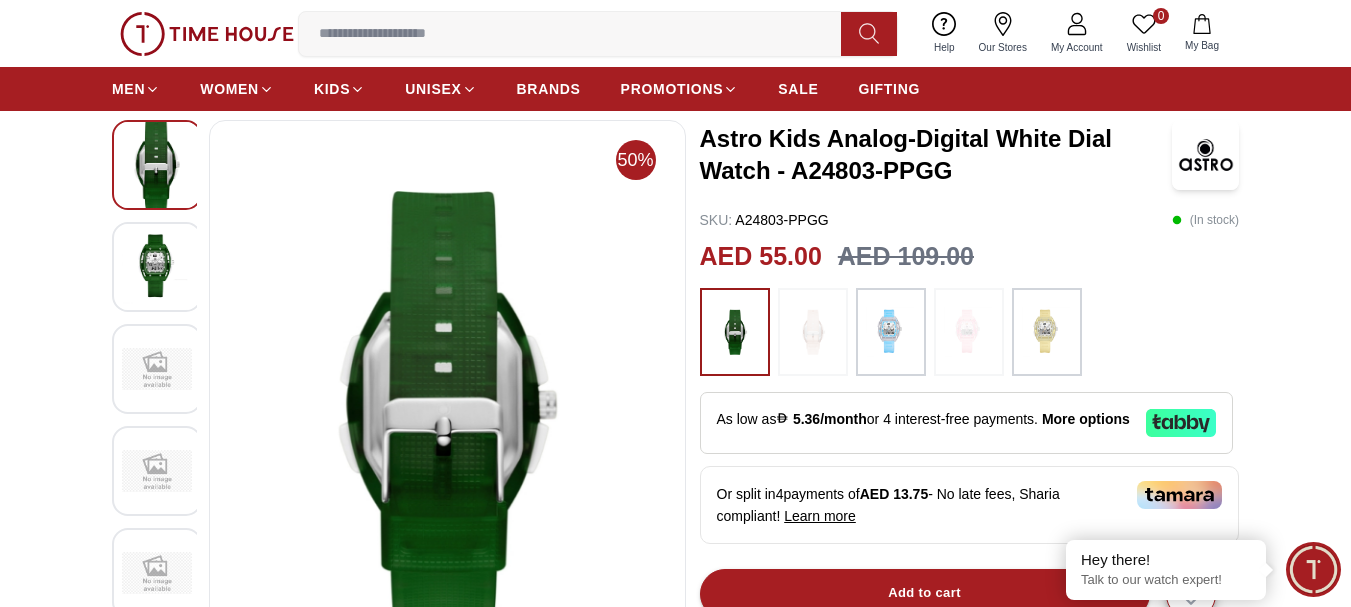 click at bounding box center (157, 267) 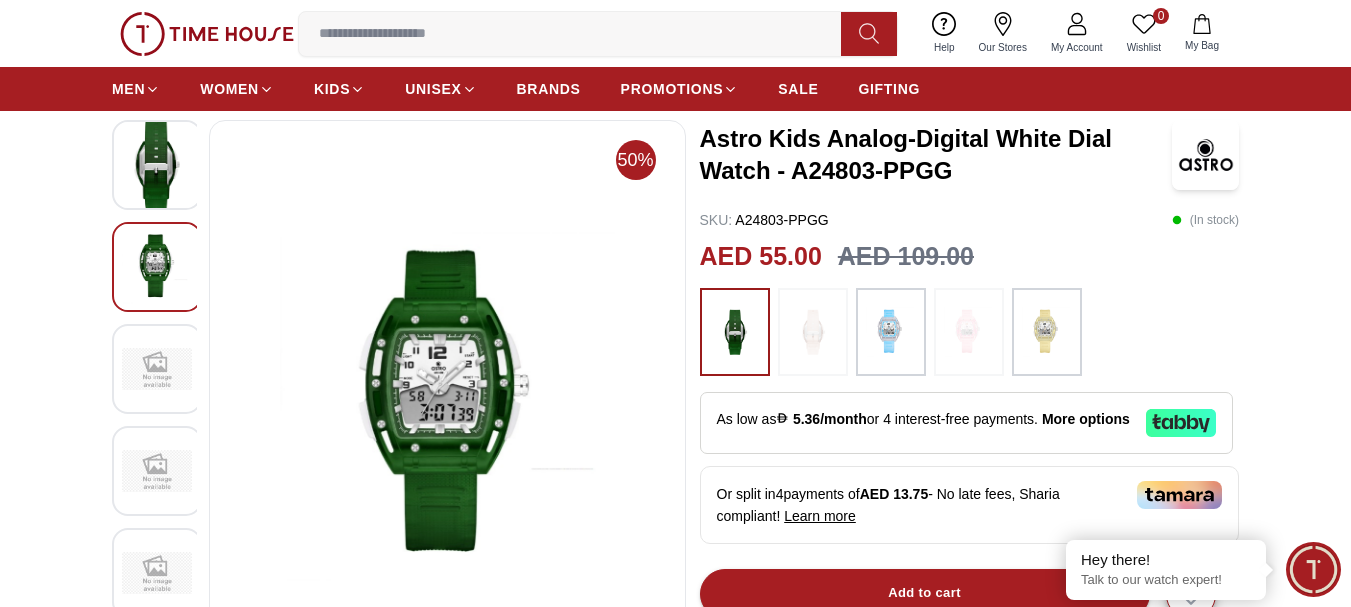 click at bounding box center (157, 369) 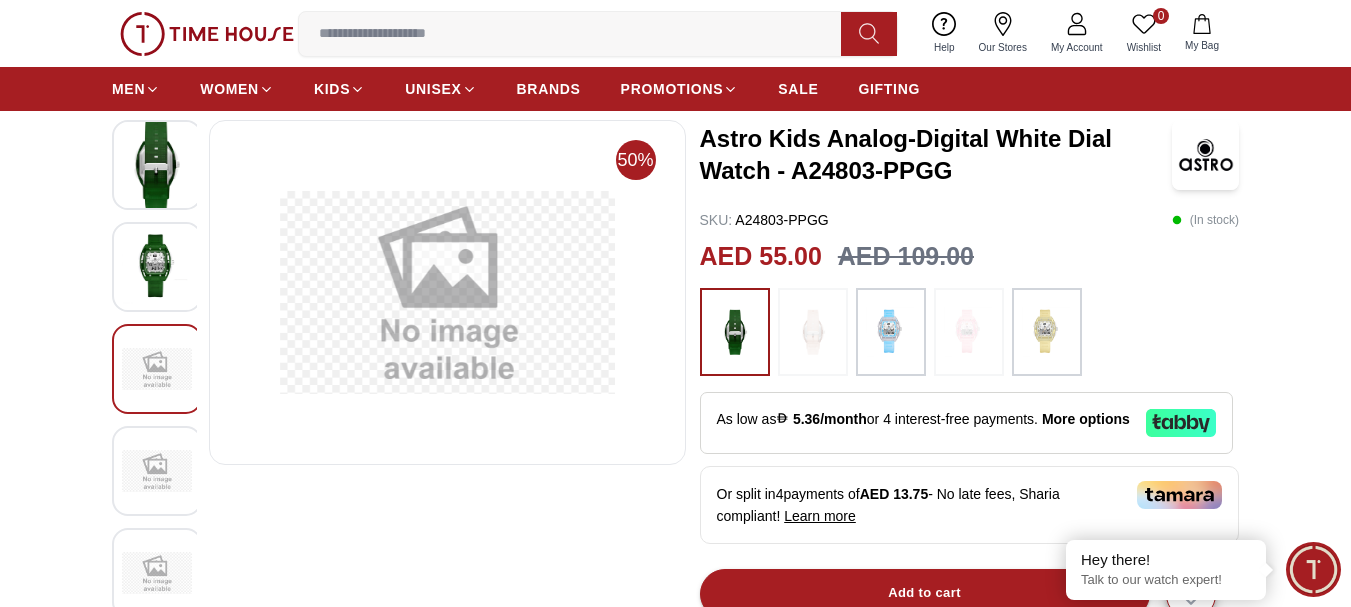 click at bounding box center (157, 267) 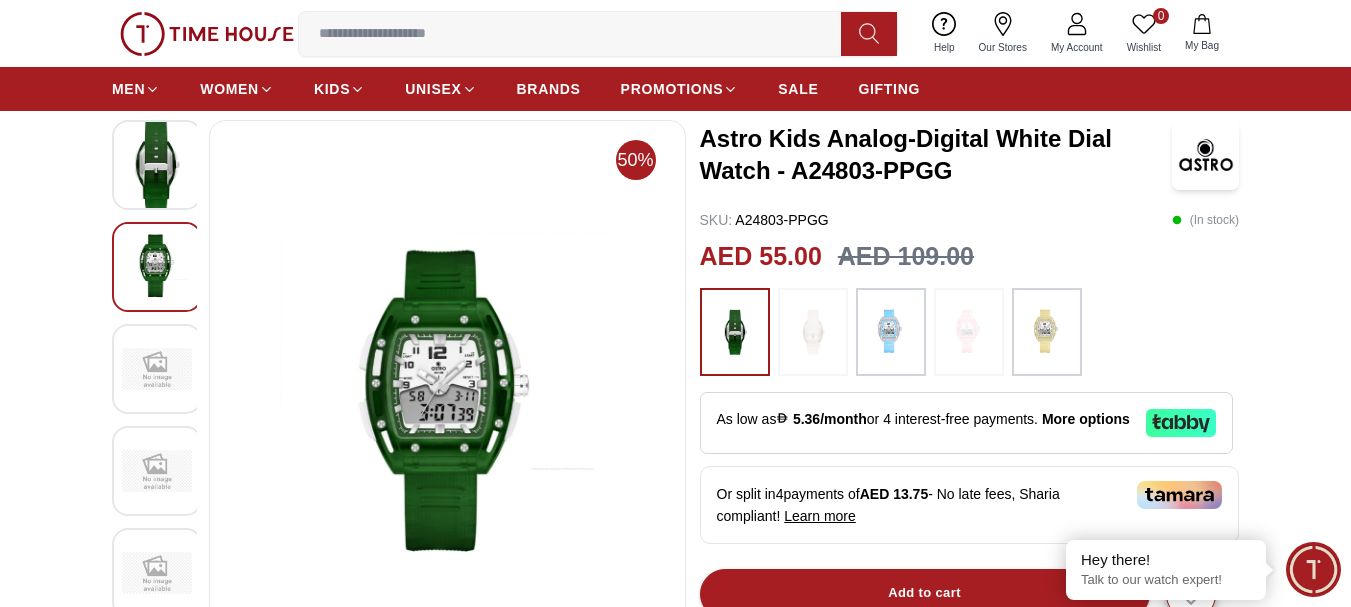 click at bounding box center [157, 165] 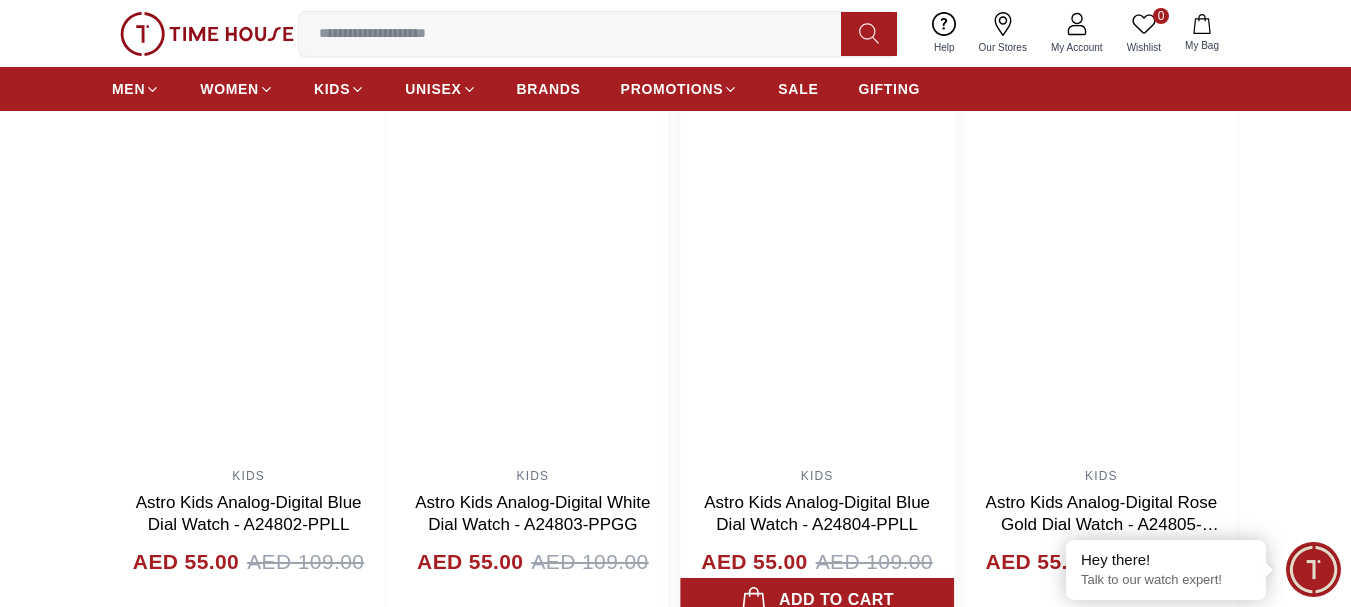 scroll, scrollTop: 1400, scrollLeft: 0, axis: vertical 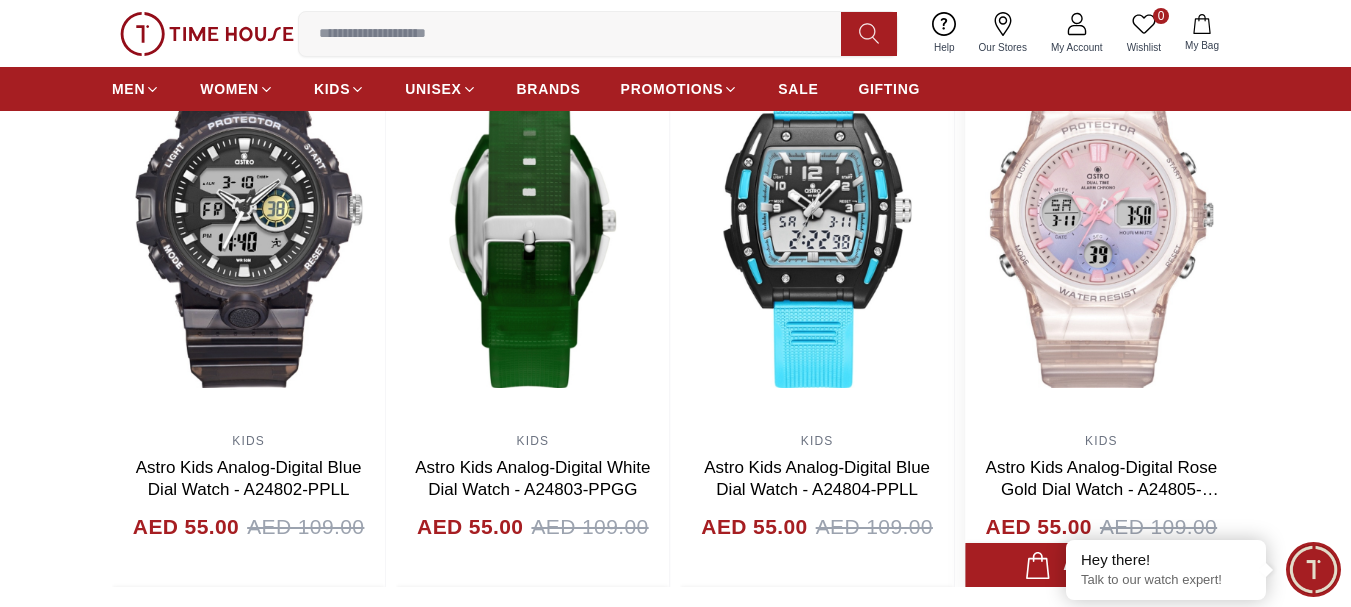 click at bounding box center (1101, 223) 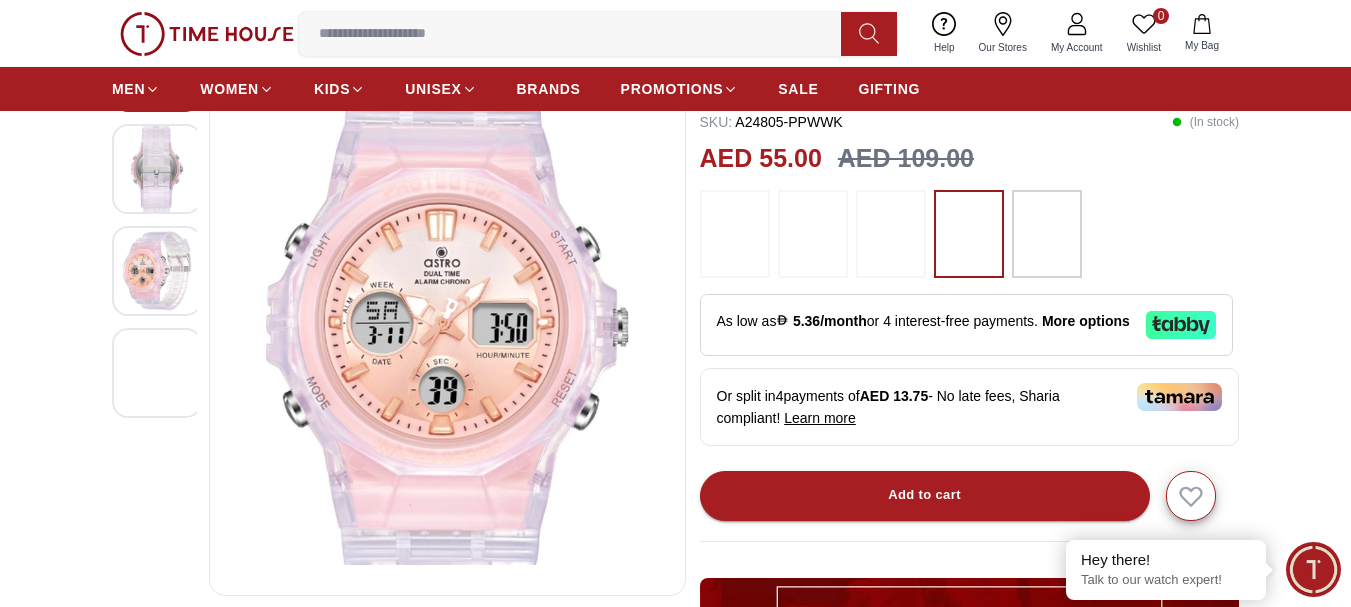 scroll, scrollTop: 200, scrollLeft: 0, axis: vertical 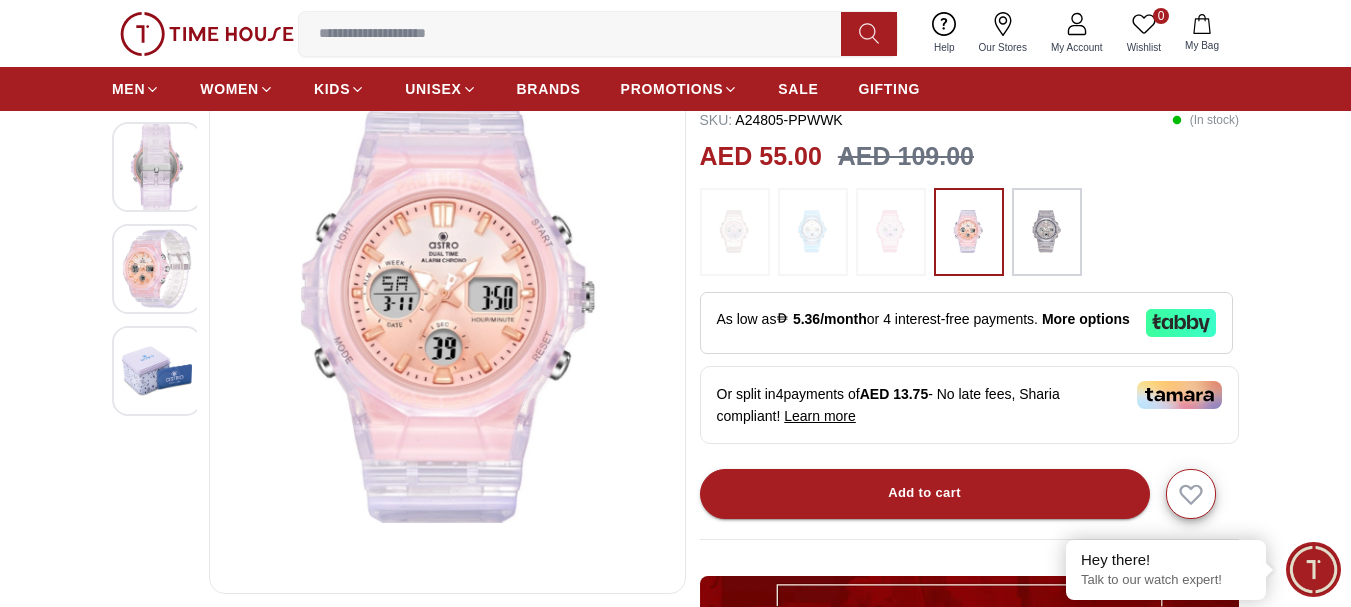 click at bounding box center (157, 269) 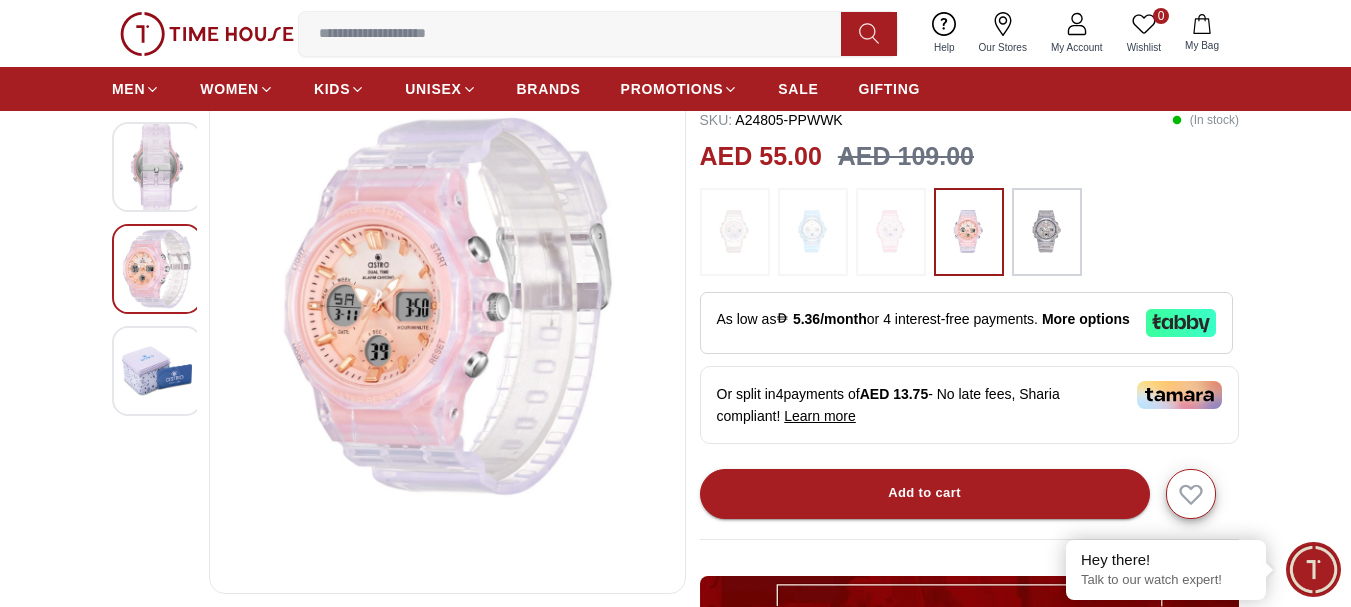 click at bounding box center (157, 371) 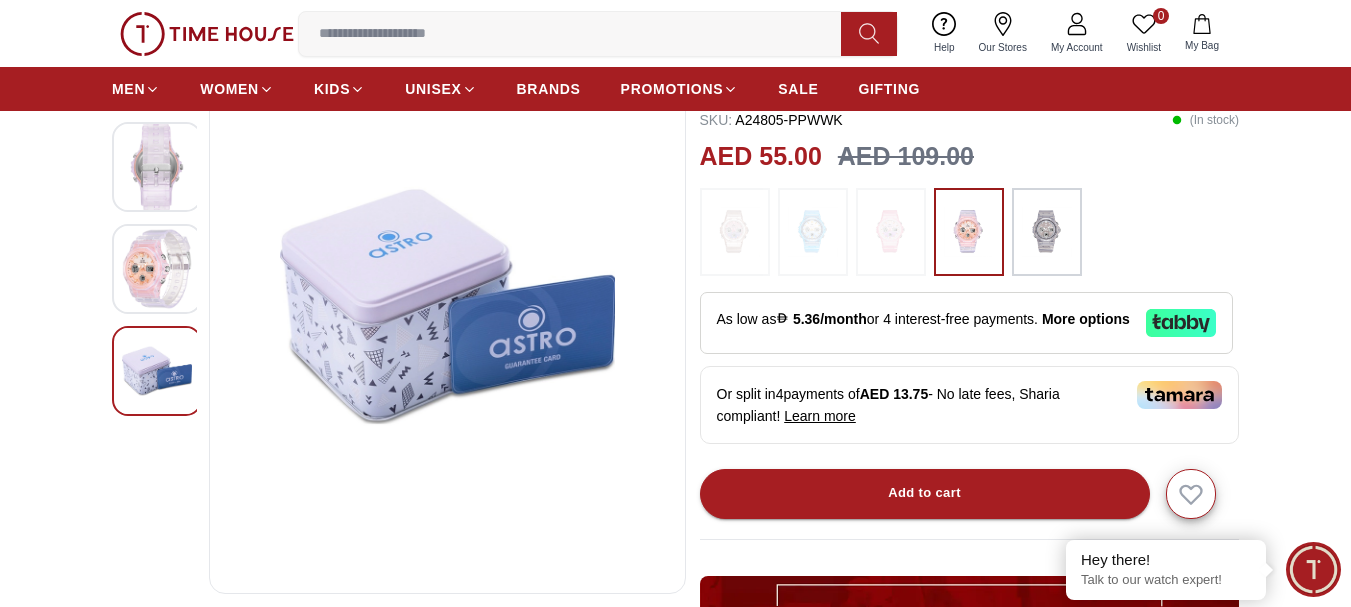 click at bounding box center (157, 269) 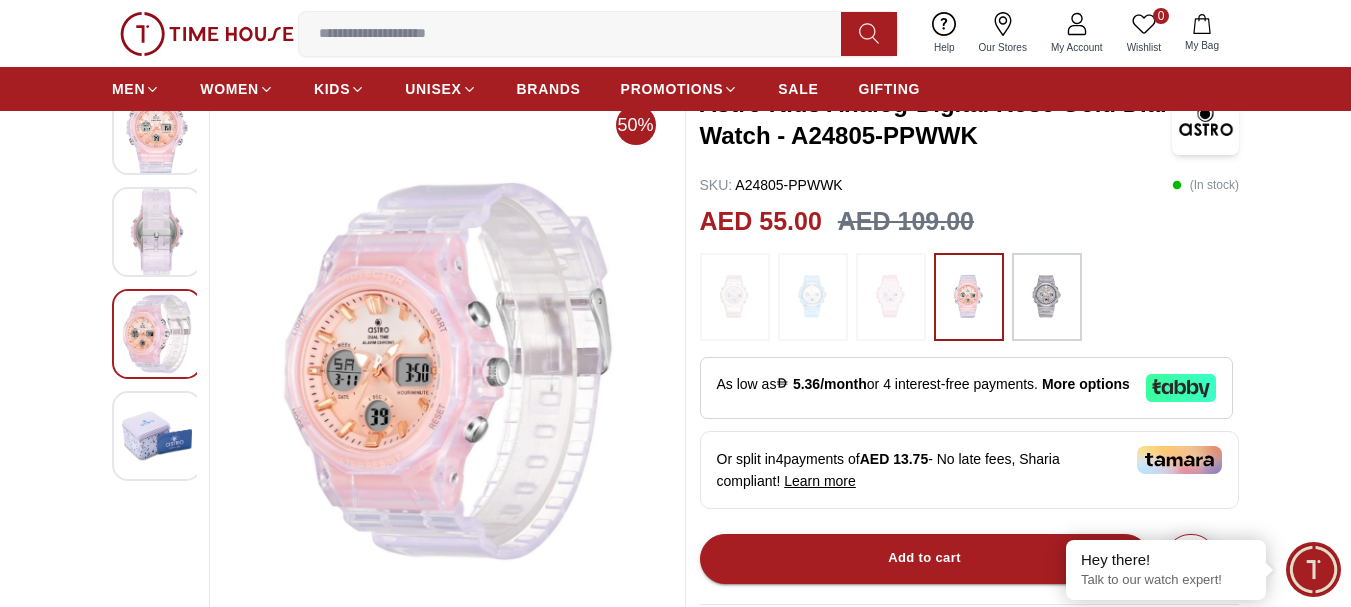 scroll, scrollTop: 100, scrollLeft: 0, axis: vertical 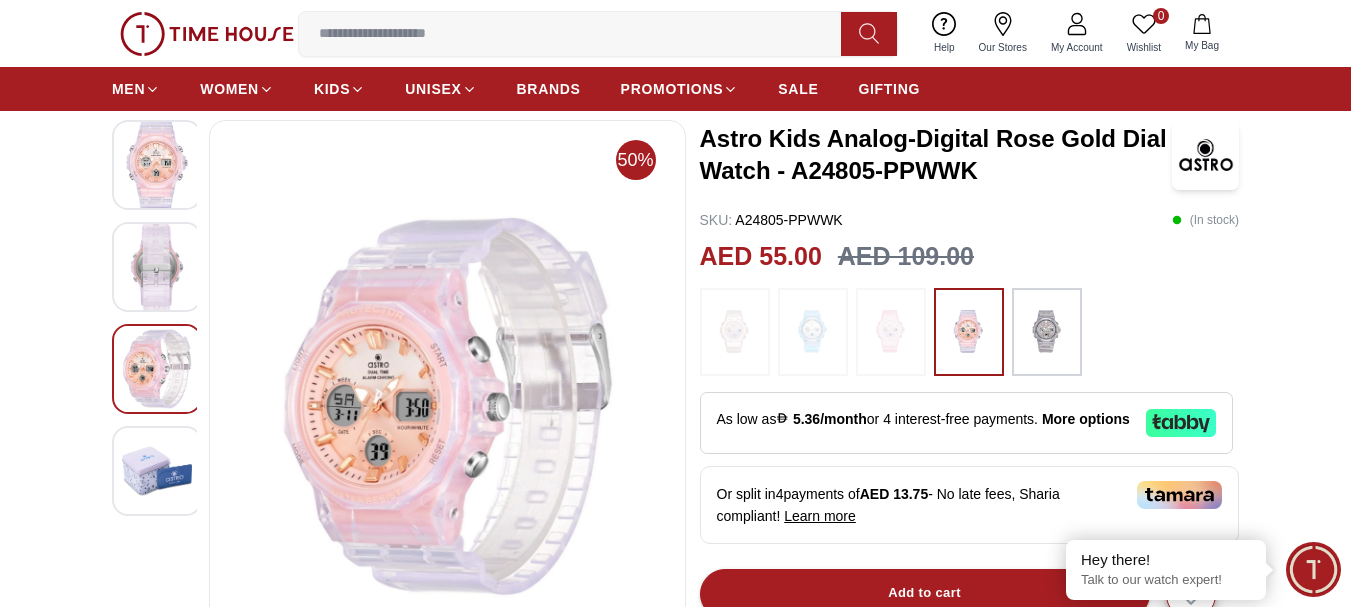 click at bounding box center [157, 267] 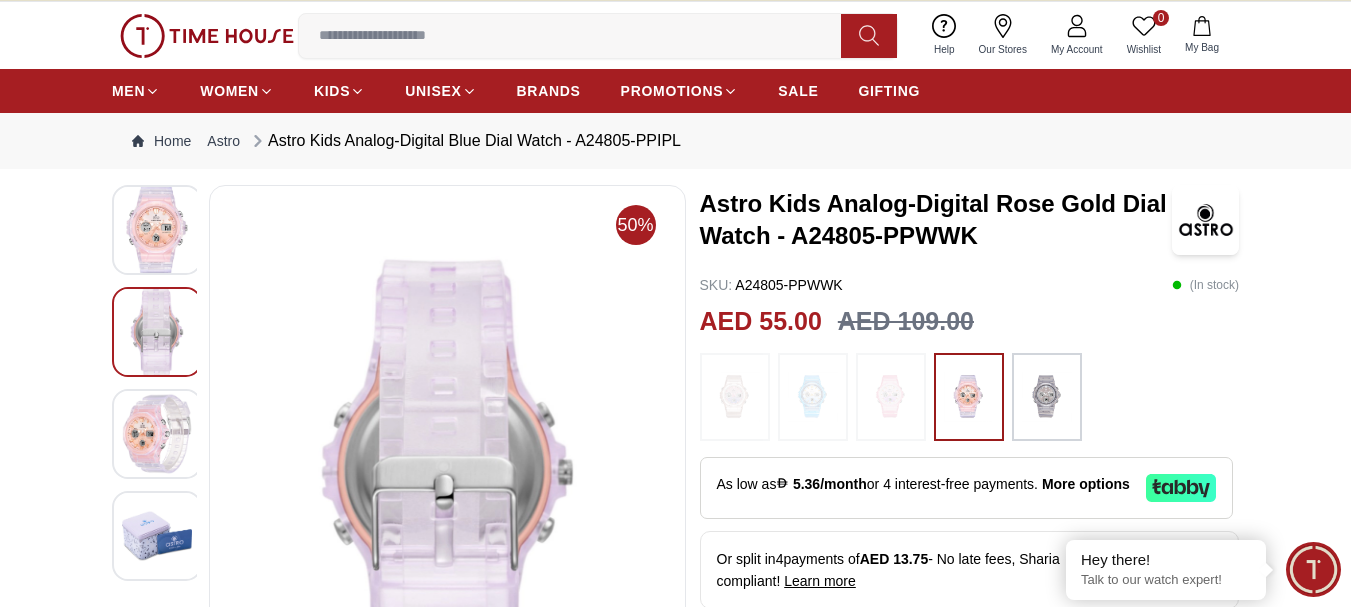 scroll, scrollTop: 0, scrollLeft: 0, axis: both 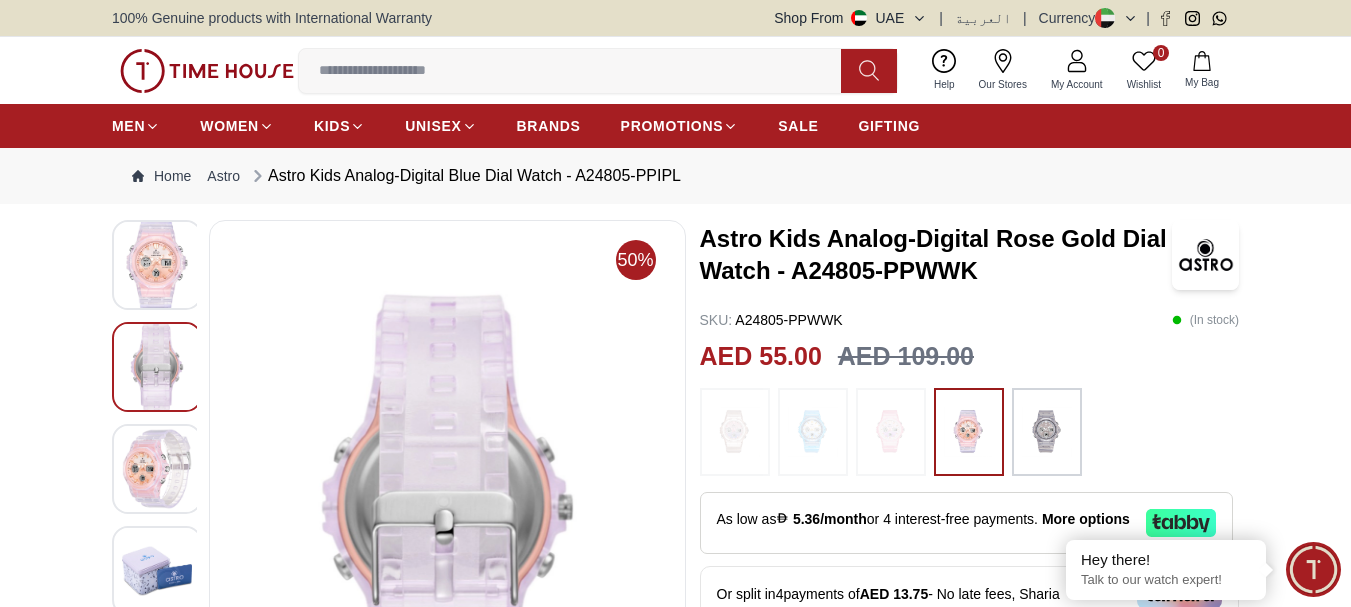 click at bounding box center [157, 265] 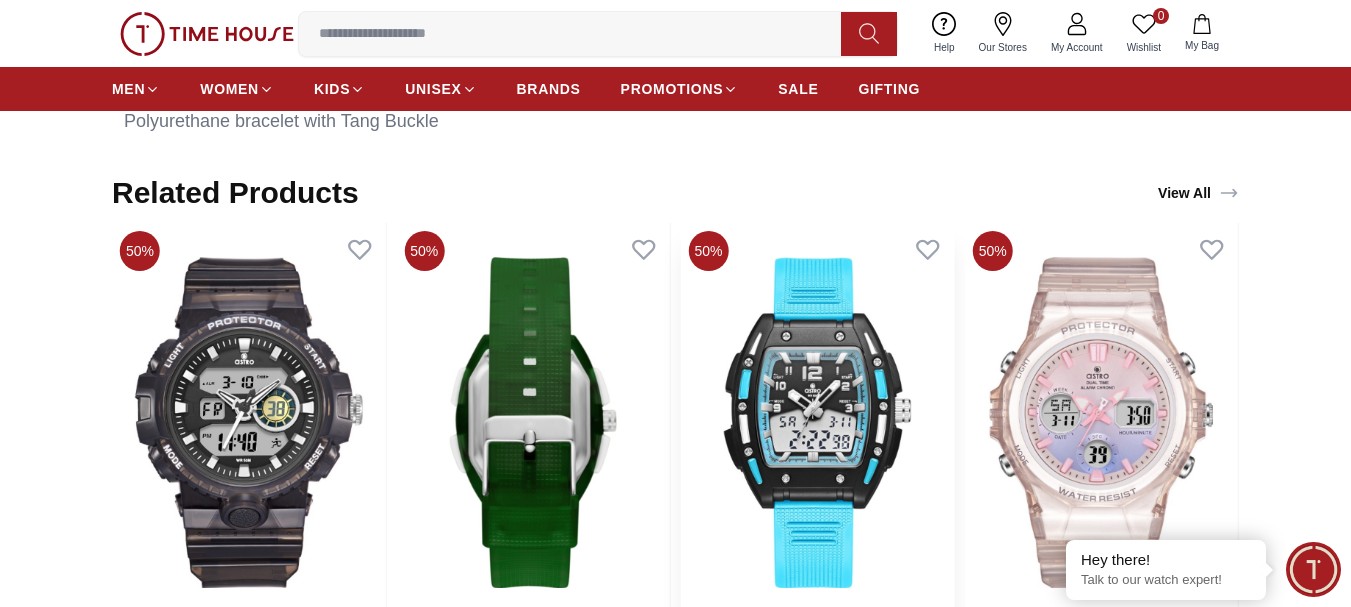 scroll, scrollTop: 1400, scrollLeft: 0, axis: vertical 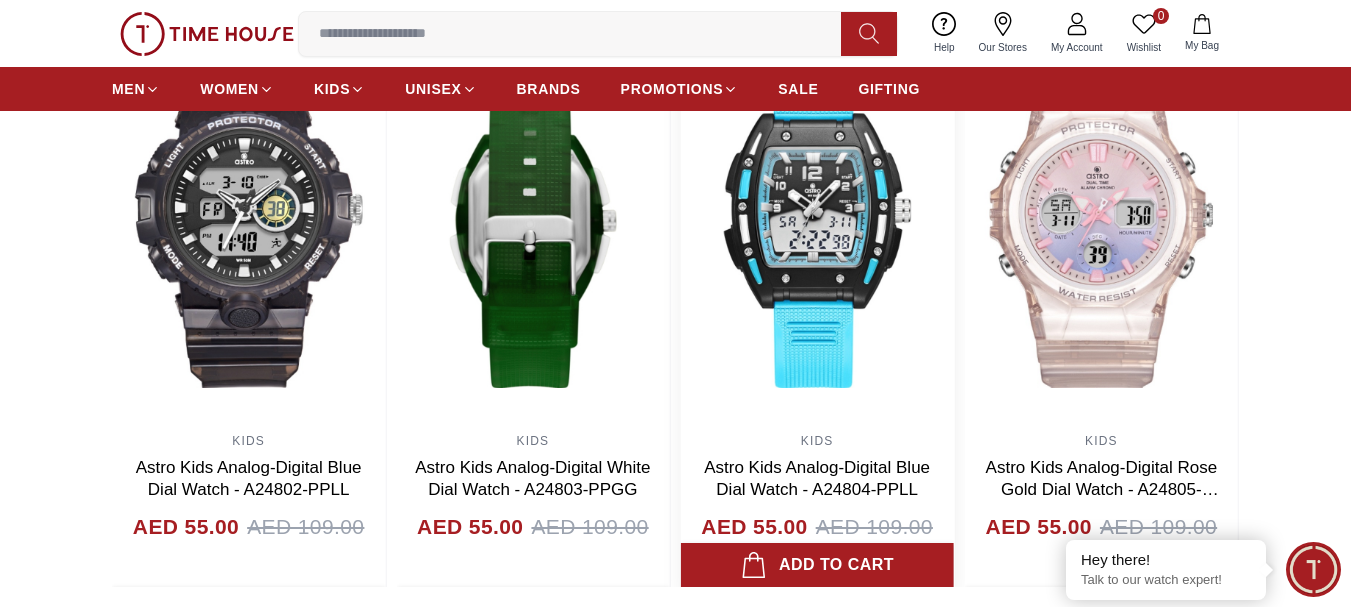 click at bounding box center [817, 223] 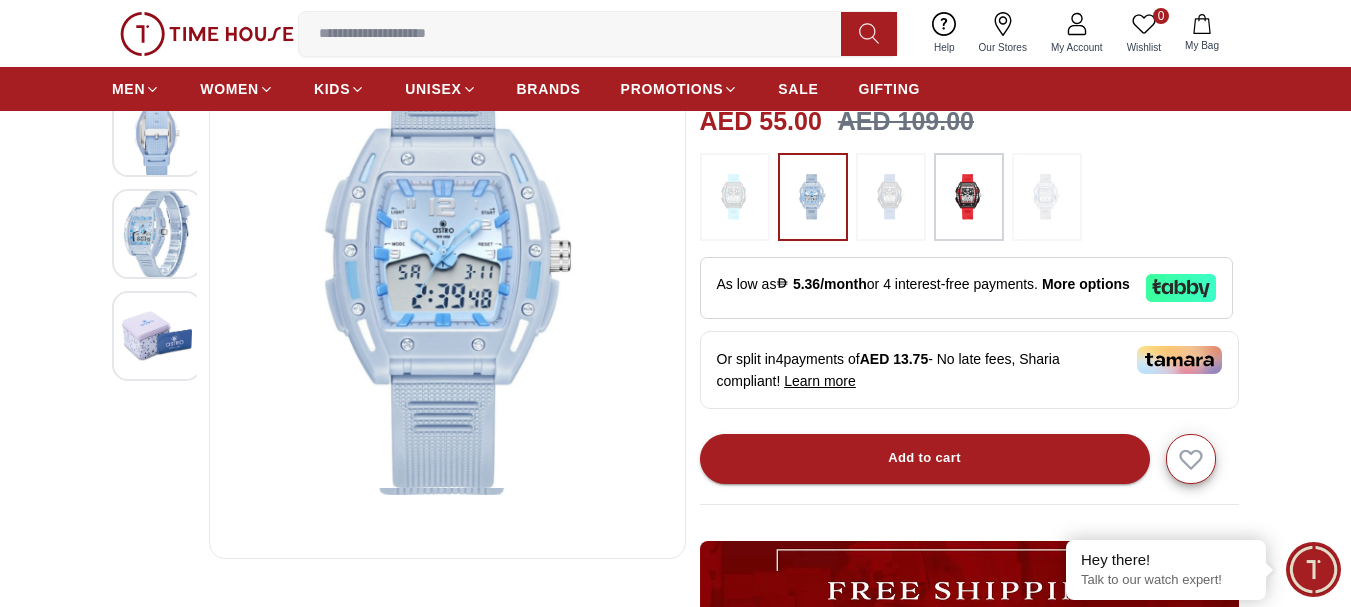 scroll, scrollTop: 200, scrollLeft: 0, axis: vertical 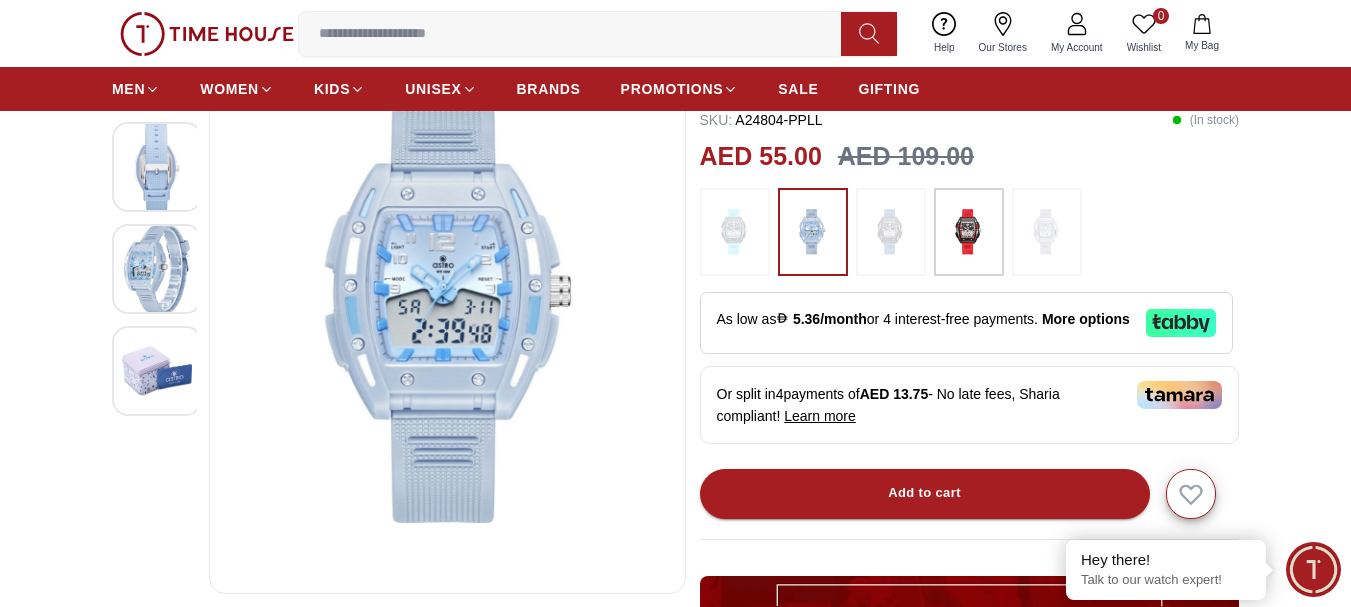 click at bounding box center (157, 167) 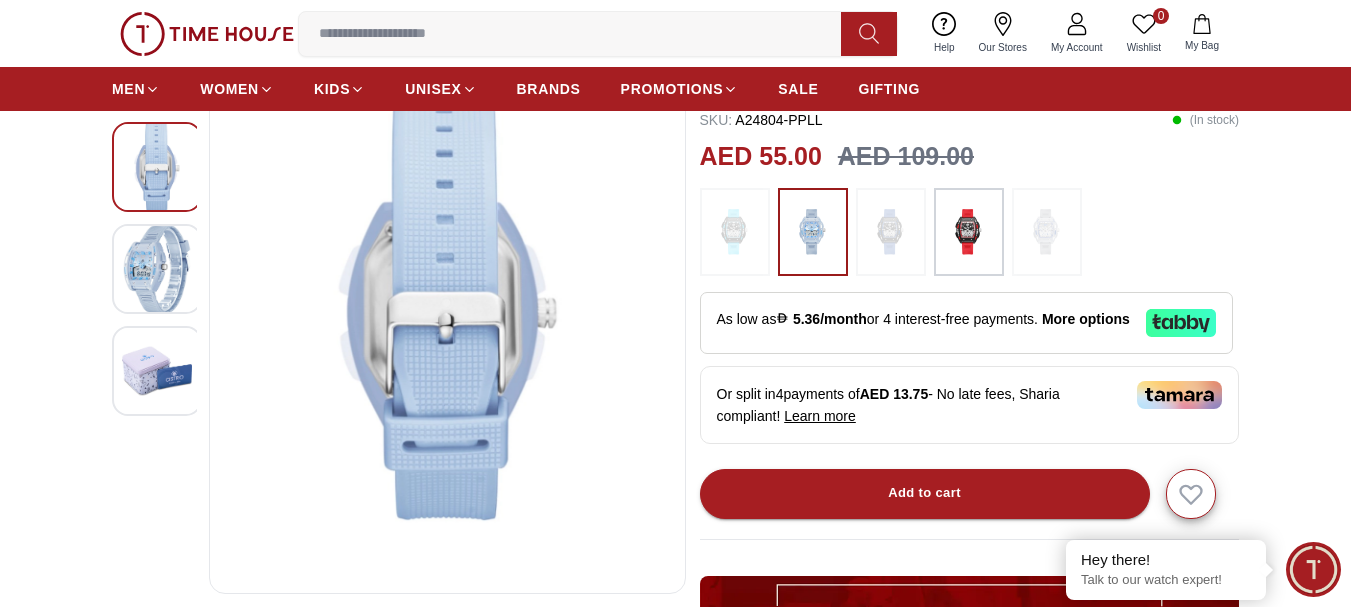click at bounding box center (157, 269) 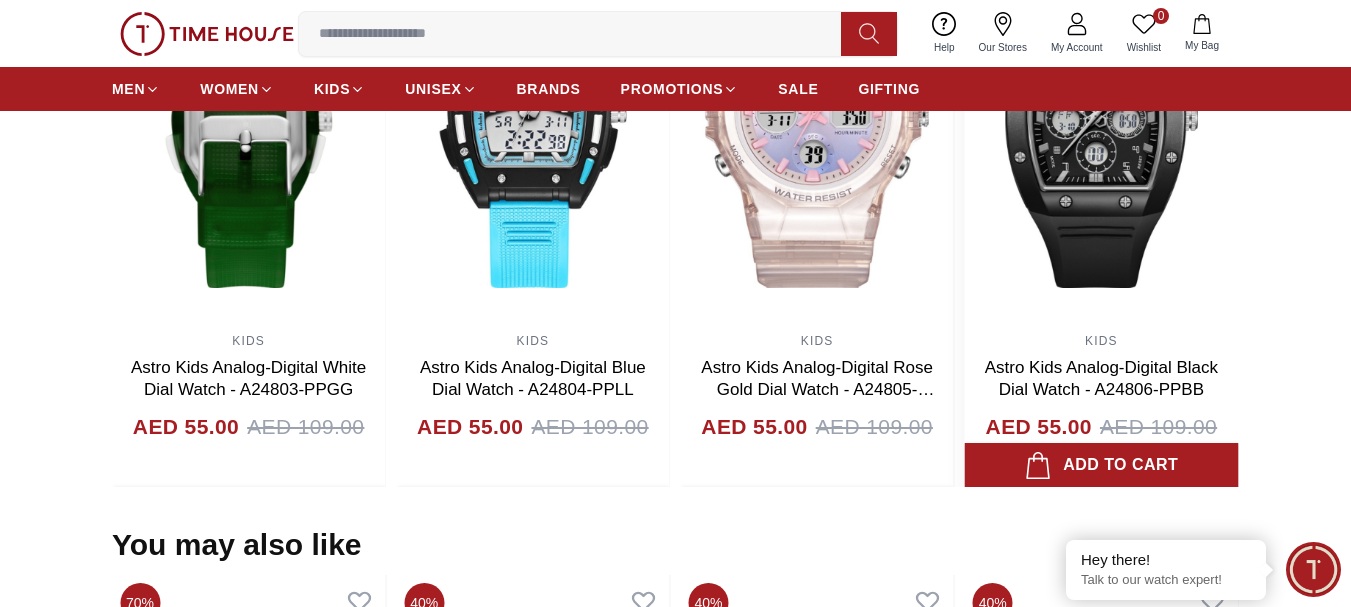 scroll, scrollTop: 1400, scrollLeft: 0, axis: vertical 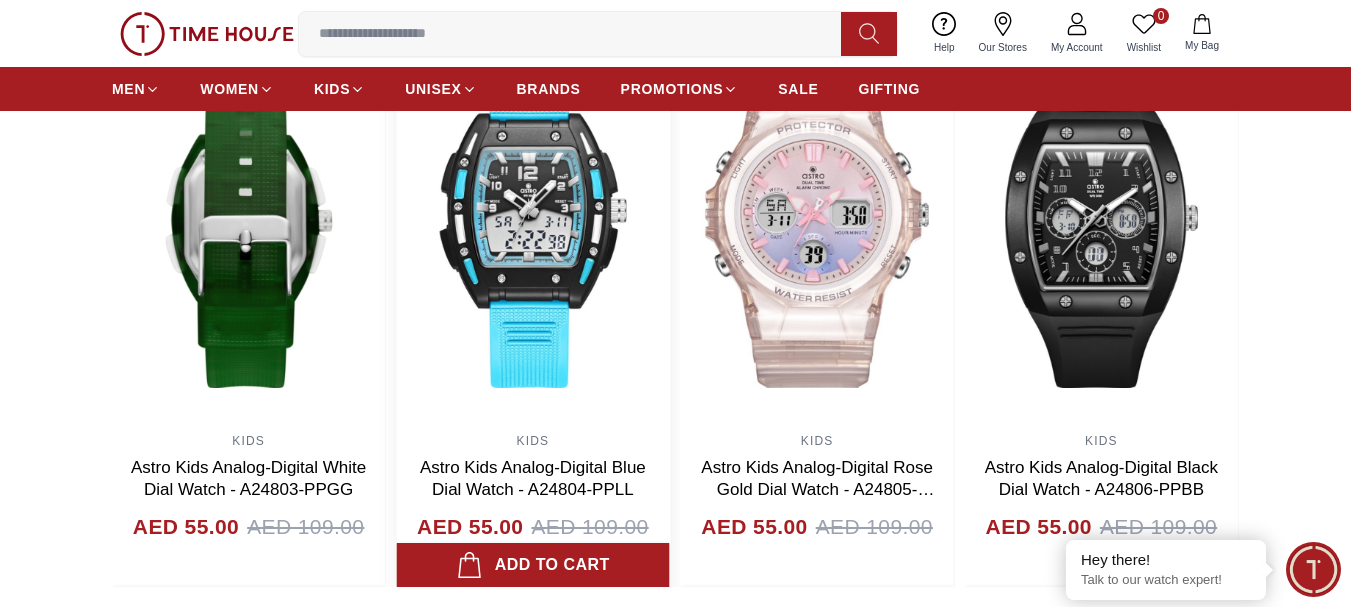 click at bounding box center [532, 223] 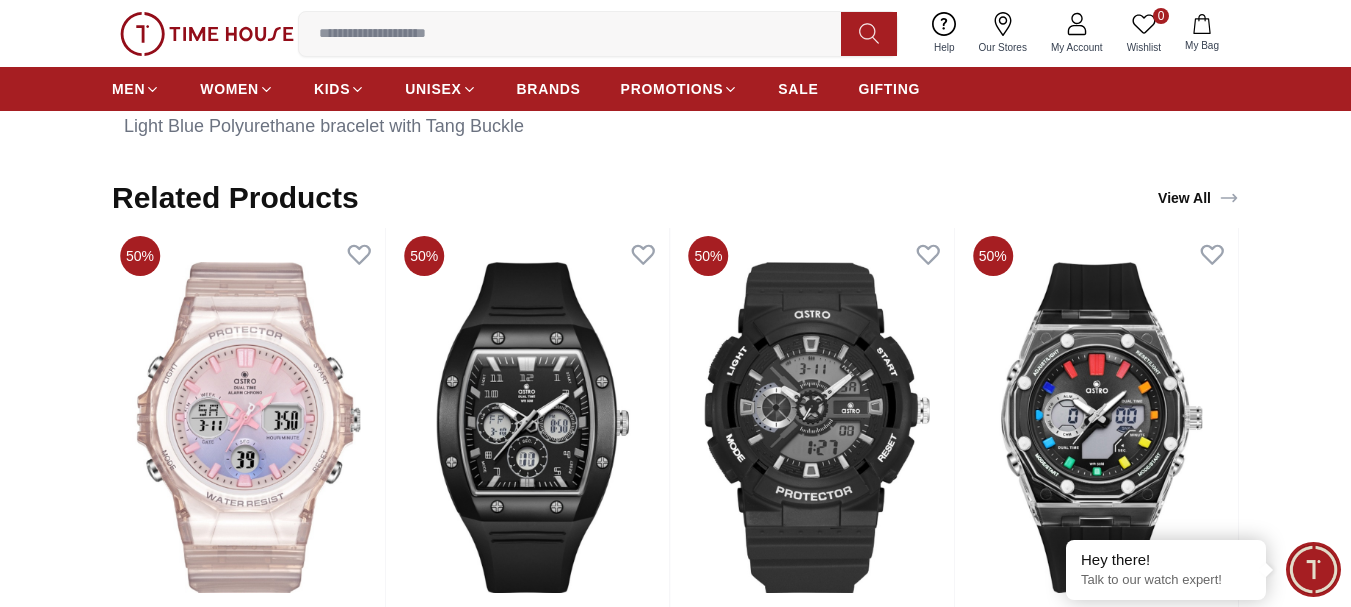 scroll, scrollTop: 1200, scrollLeft: 0, axis: vertical 